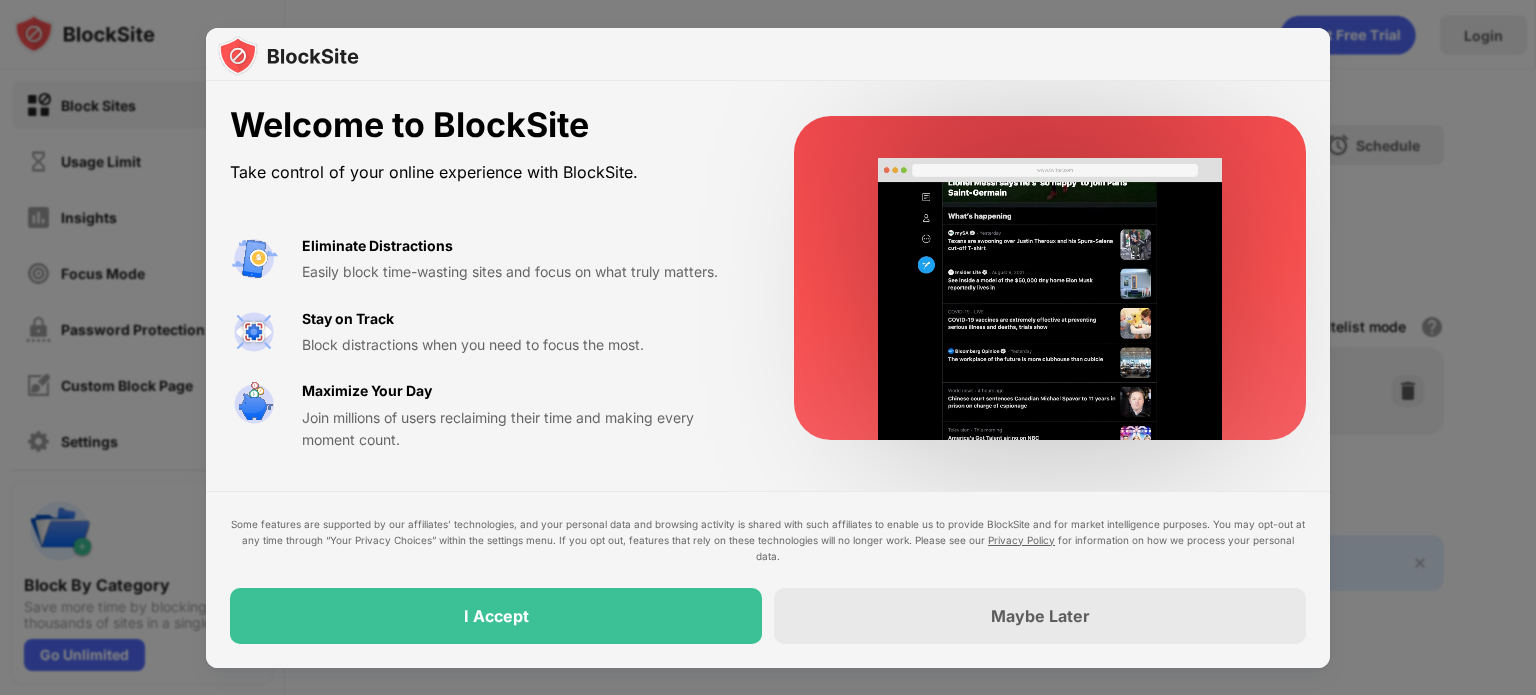 scroll, scrollTop: 0, scrollLeft: 0, axis: both 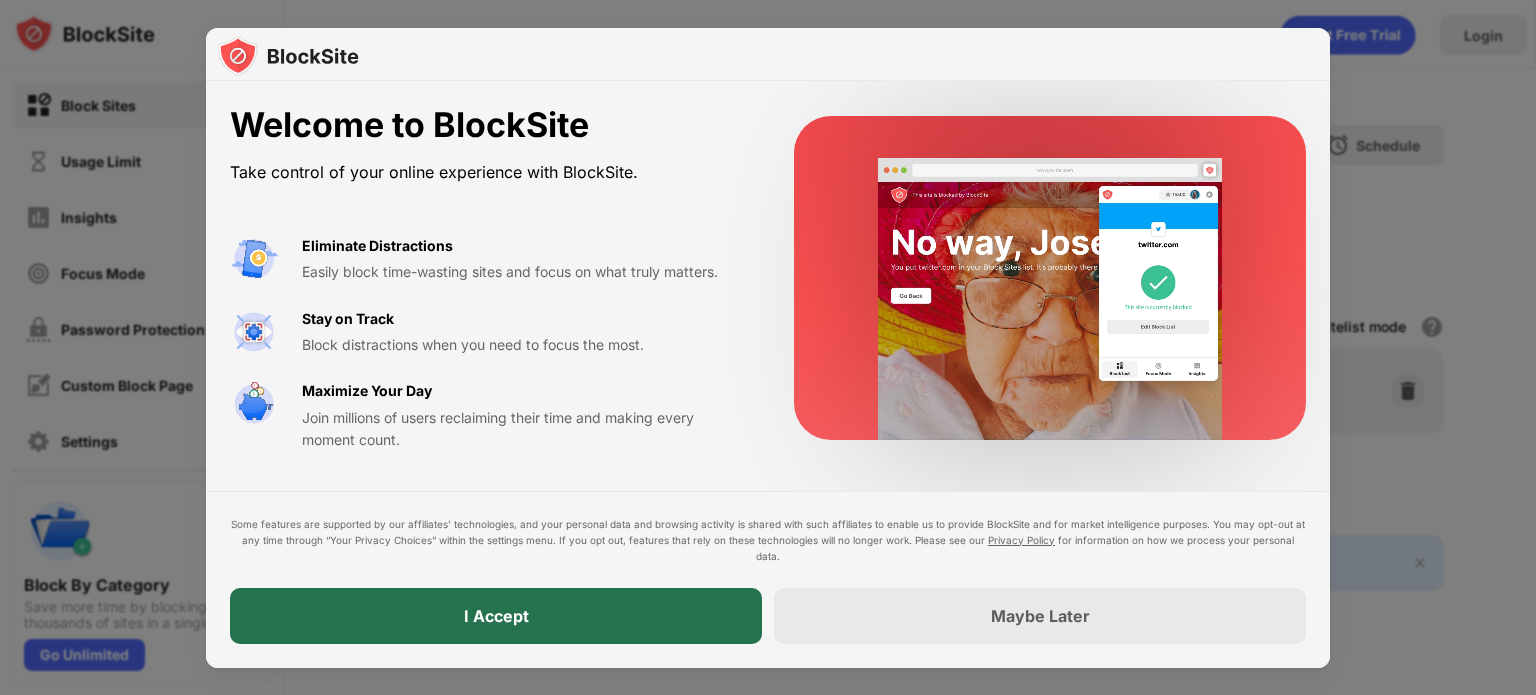 click on "I Accept" at bounding box center [496, 616] 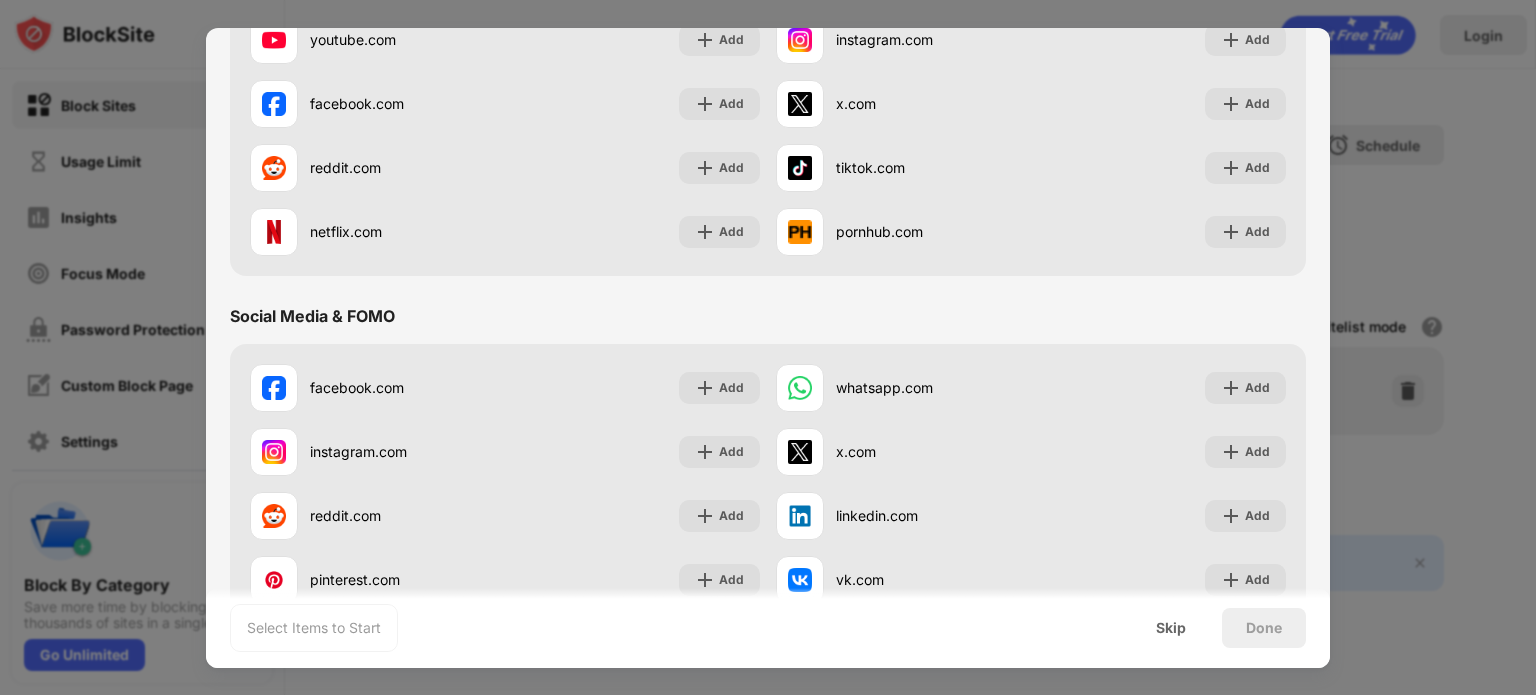 scroll, scrollTop: 0, scrollLeft: 0, axis: both 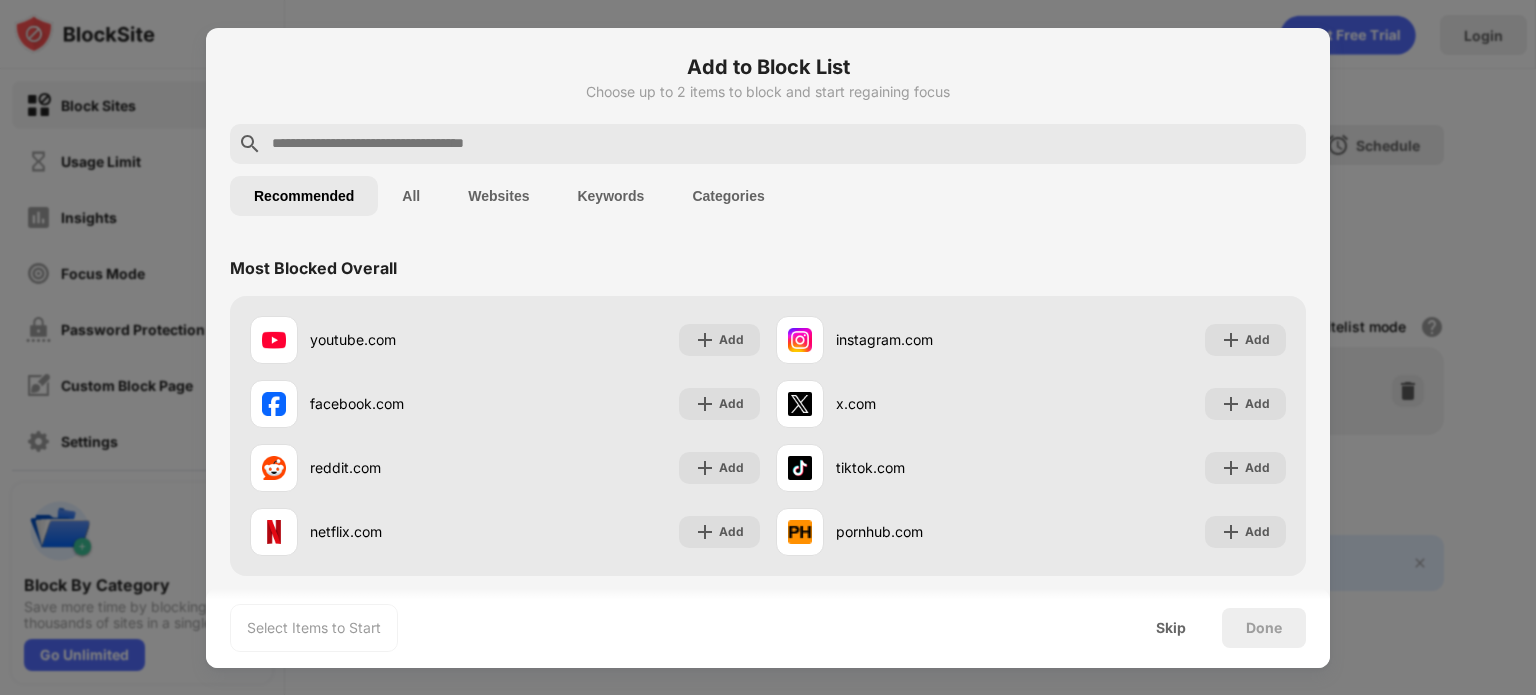 click at bounding box center (784, 144) 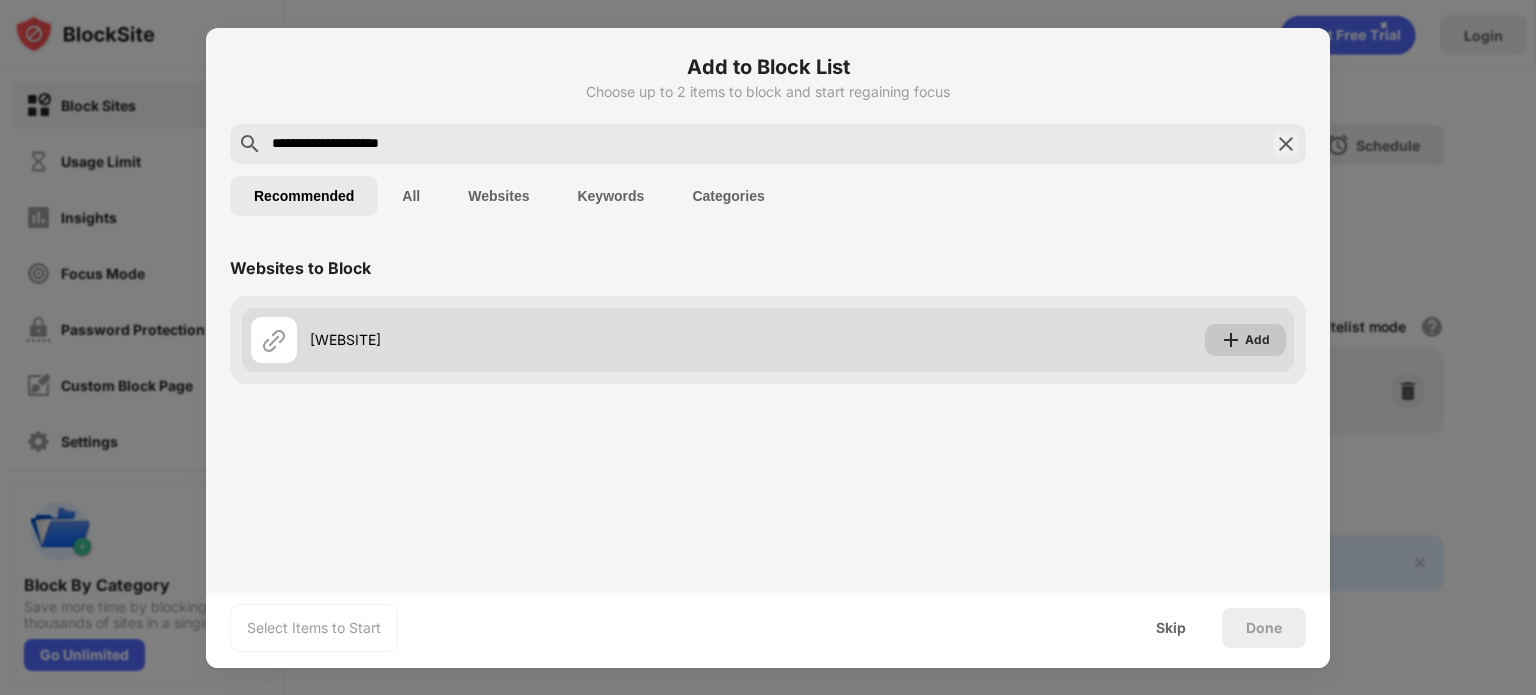 type on "[REDACTED]" 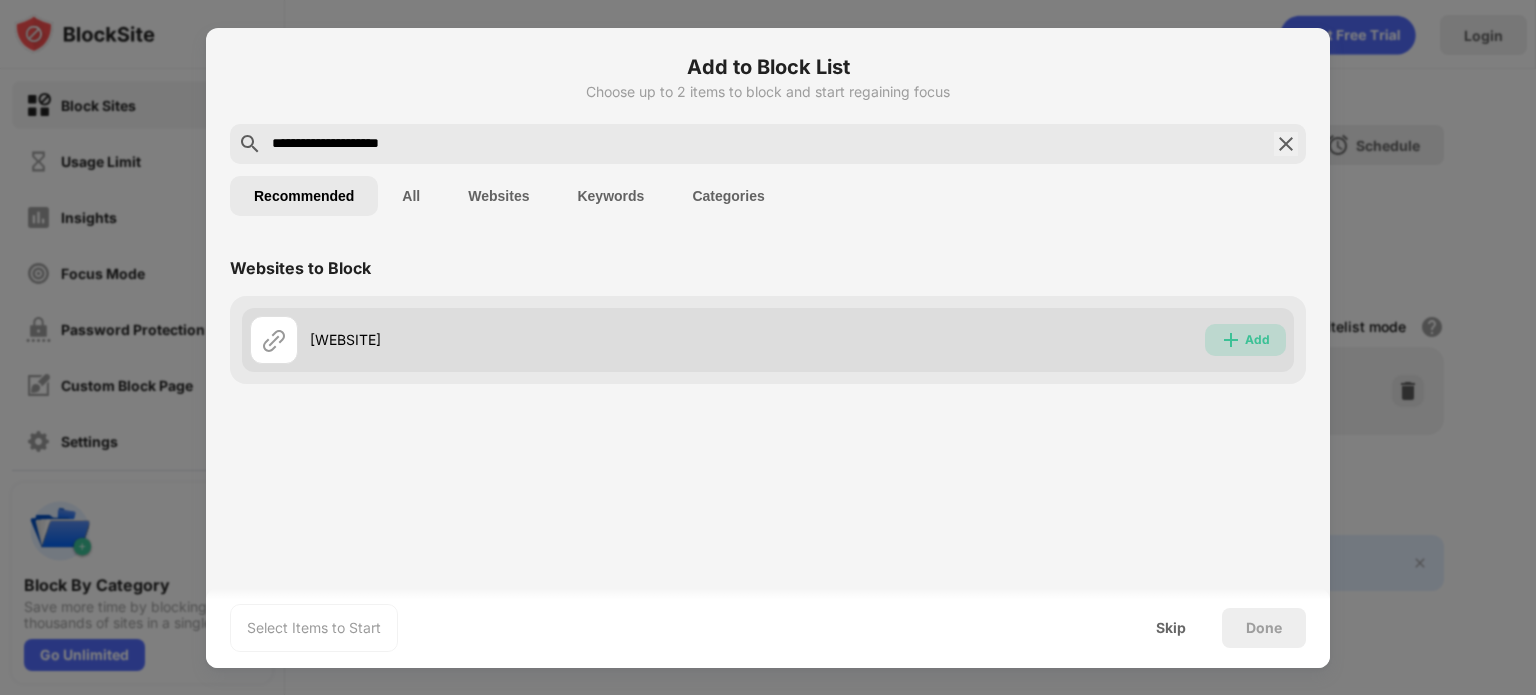 click on "Add" at bounding box center (1257, 340) 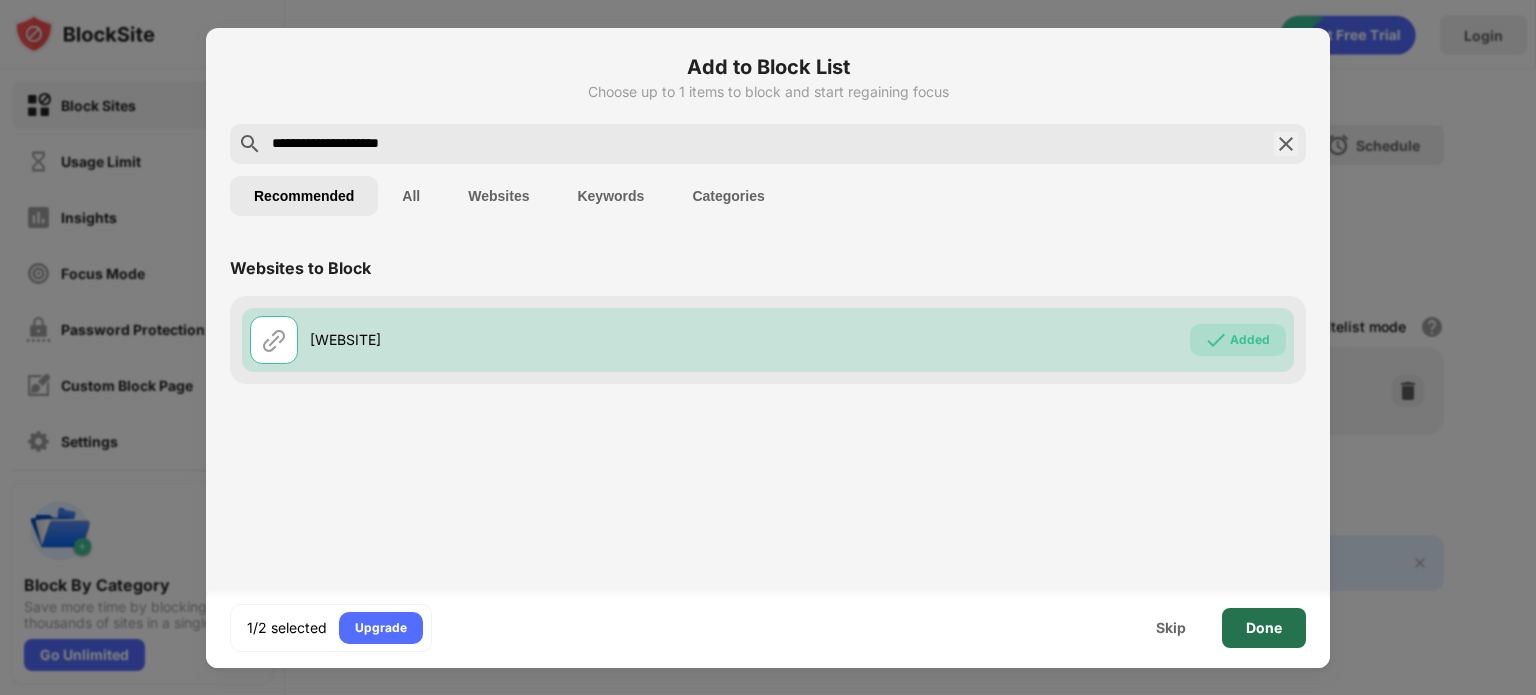 click on "Done" at bounding box center [1264, 628] 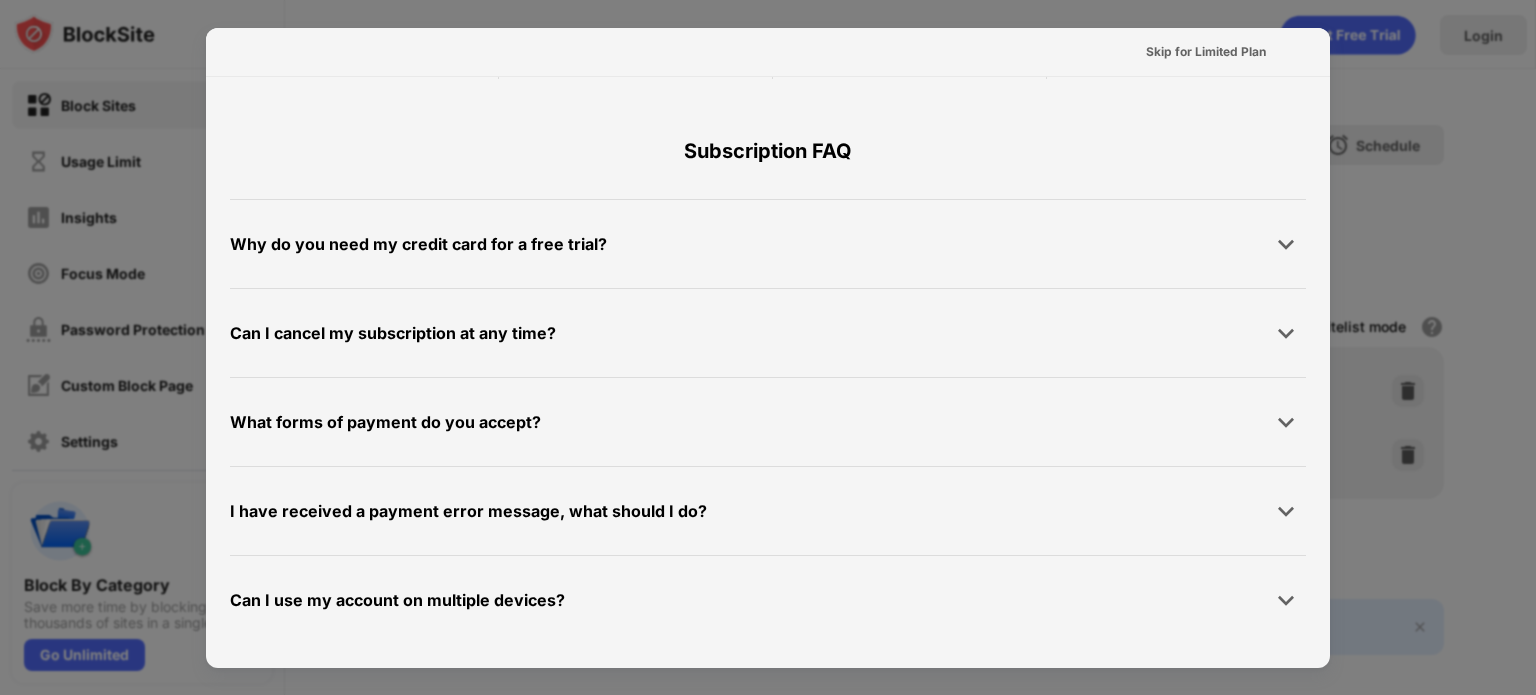 scroll, scrollTop: 175, scrollLeft: 0, axis: vertical 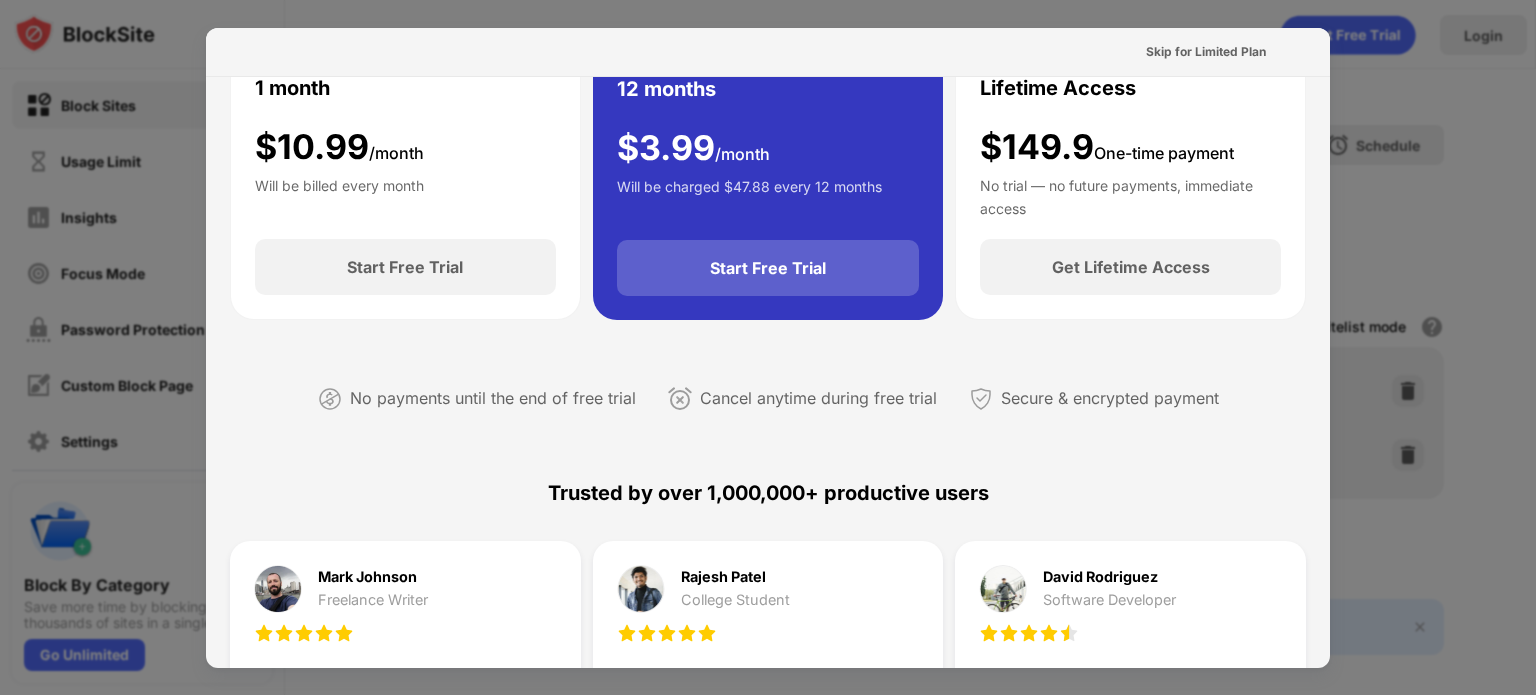 click on "Start Free Trial" at bounding box center (768, 268) 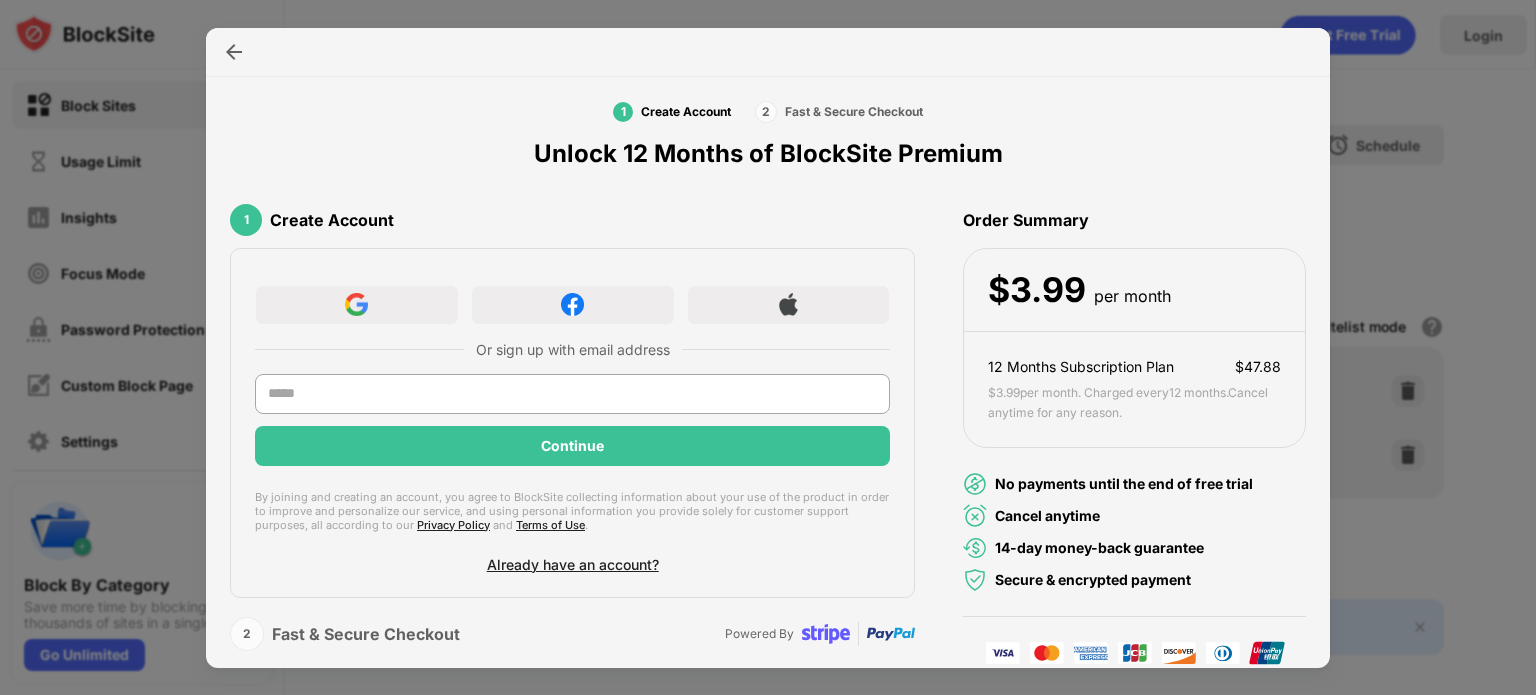 scroll, scrollTop: 67, scrollLeft: 0, axis: vertical 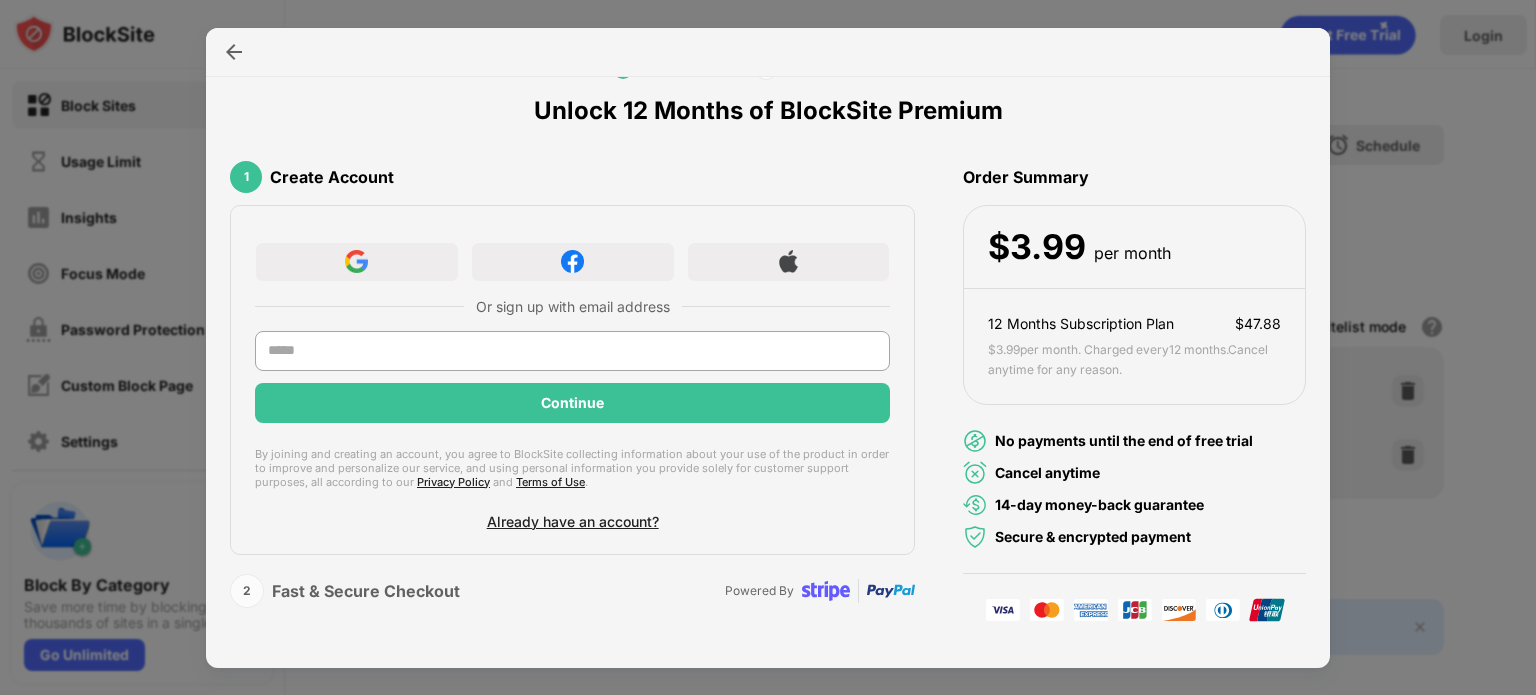 drag, startPoint x: 1420, startPoint y: 303, endPoint x: 1407, endPoint y: 311, distance: 15.264338 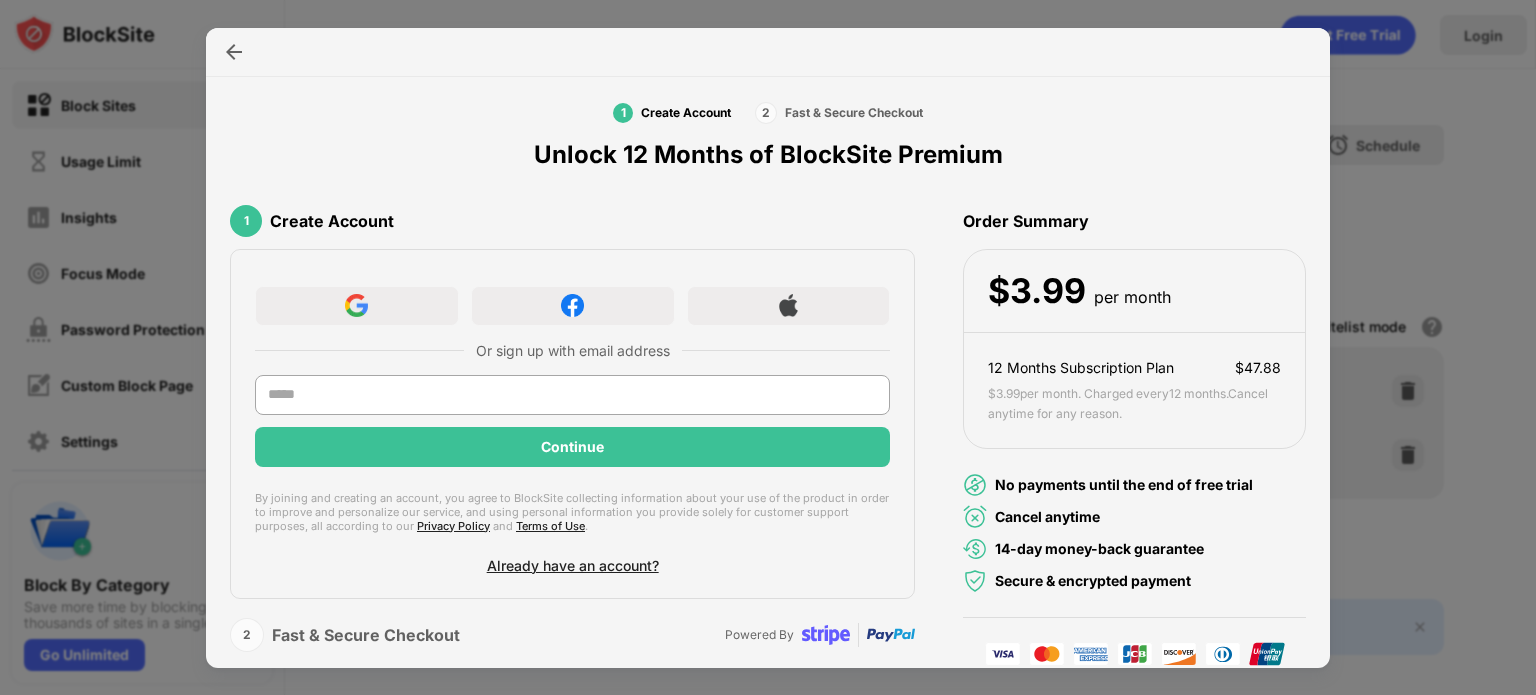 scroll, scrollTop: 0, scrollLeft: 0, axis: both 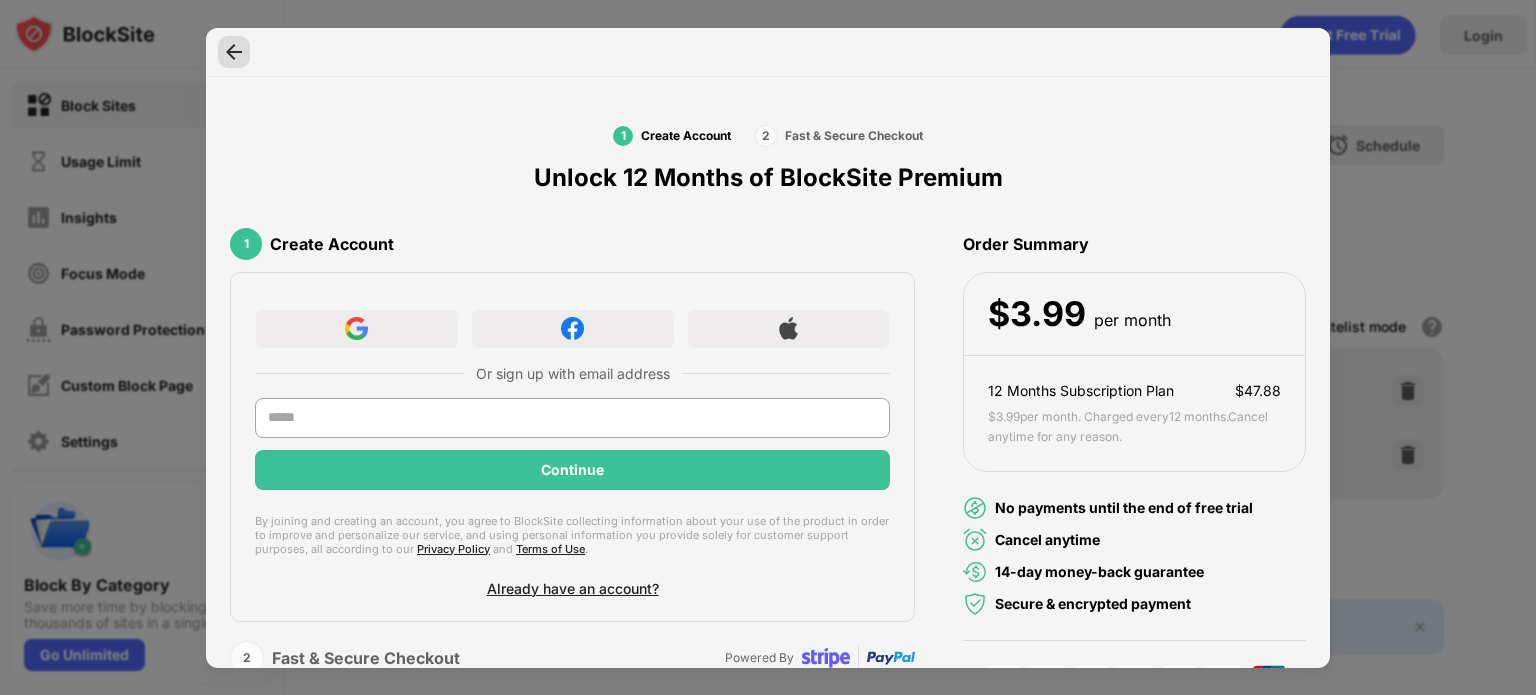 click at bounding box center (234, 52) 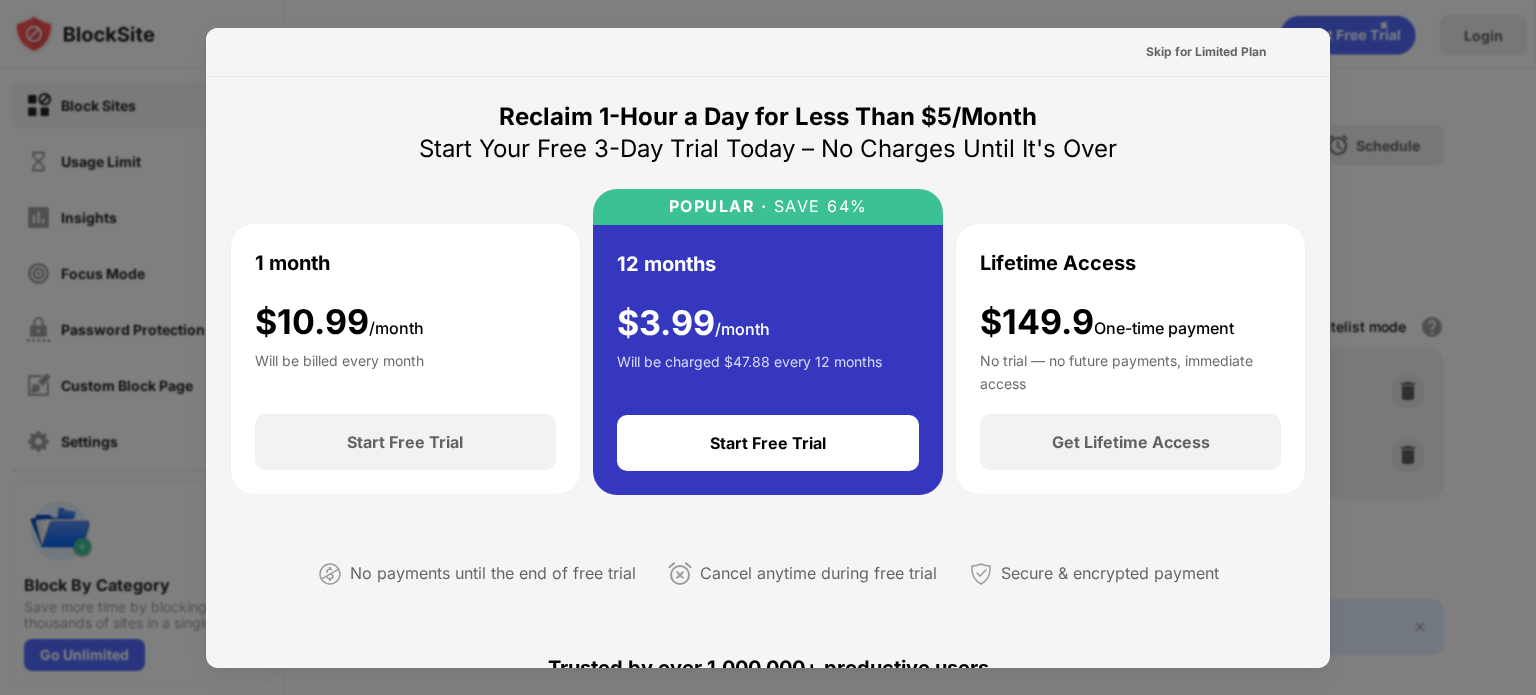 click at bounding box center [768, 347] 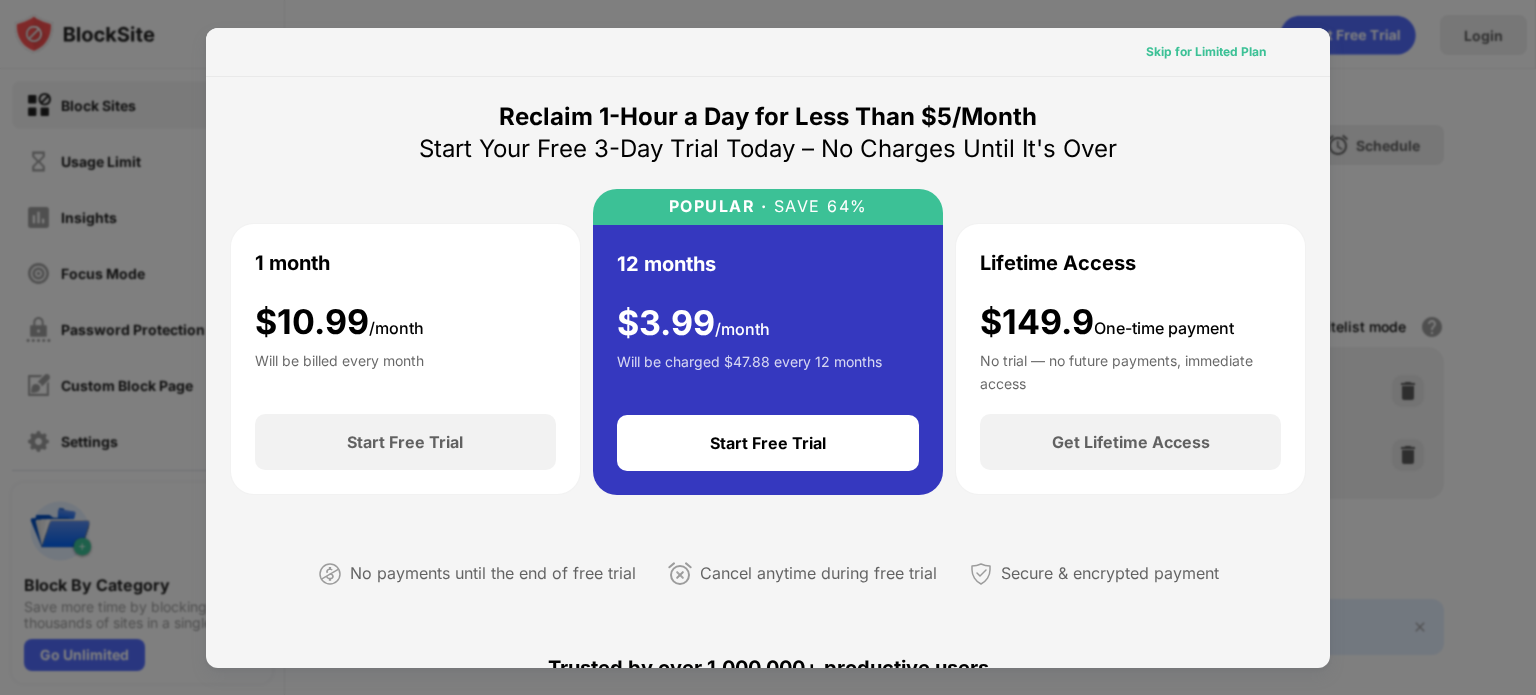 click on "Skip for Limited Plan" at bounding box center (1206, 52) 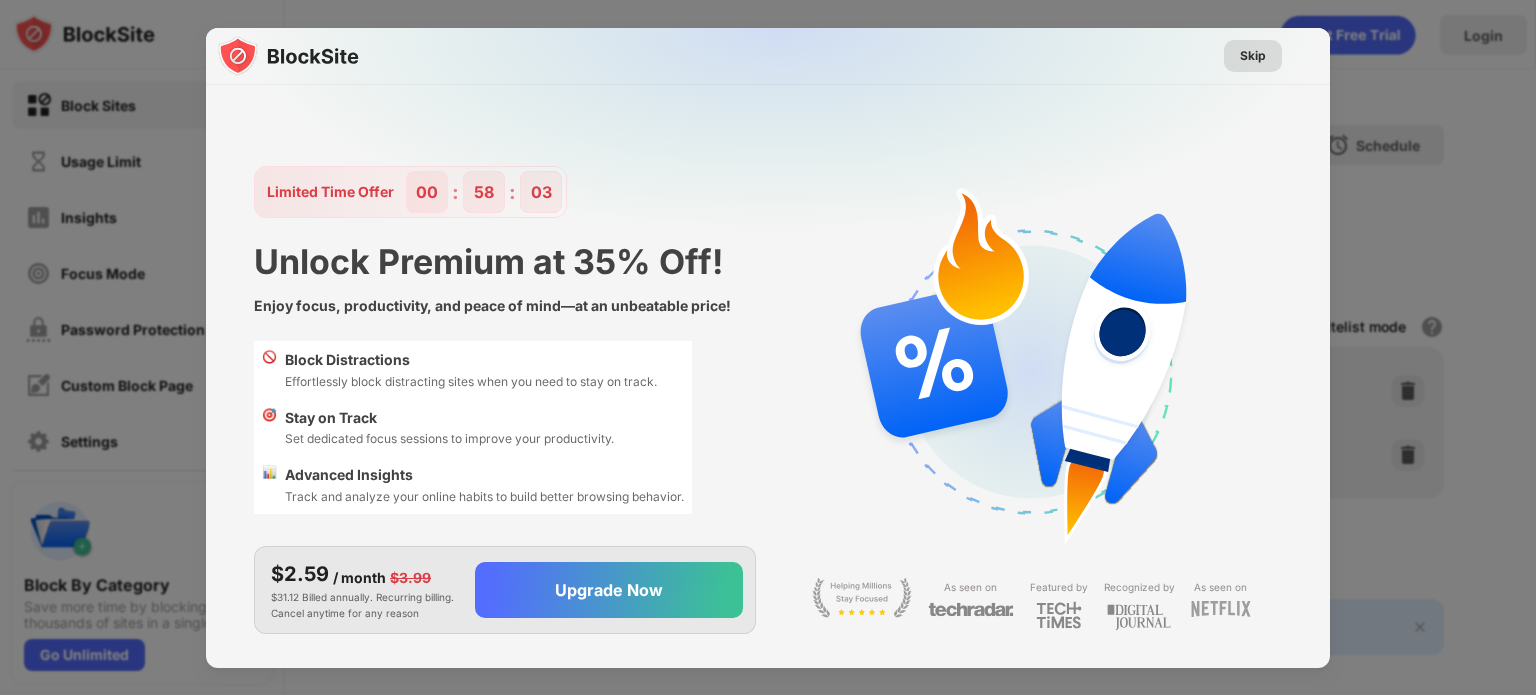click on "Skip" at bounding box center (1253, 56) 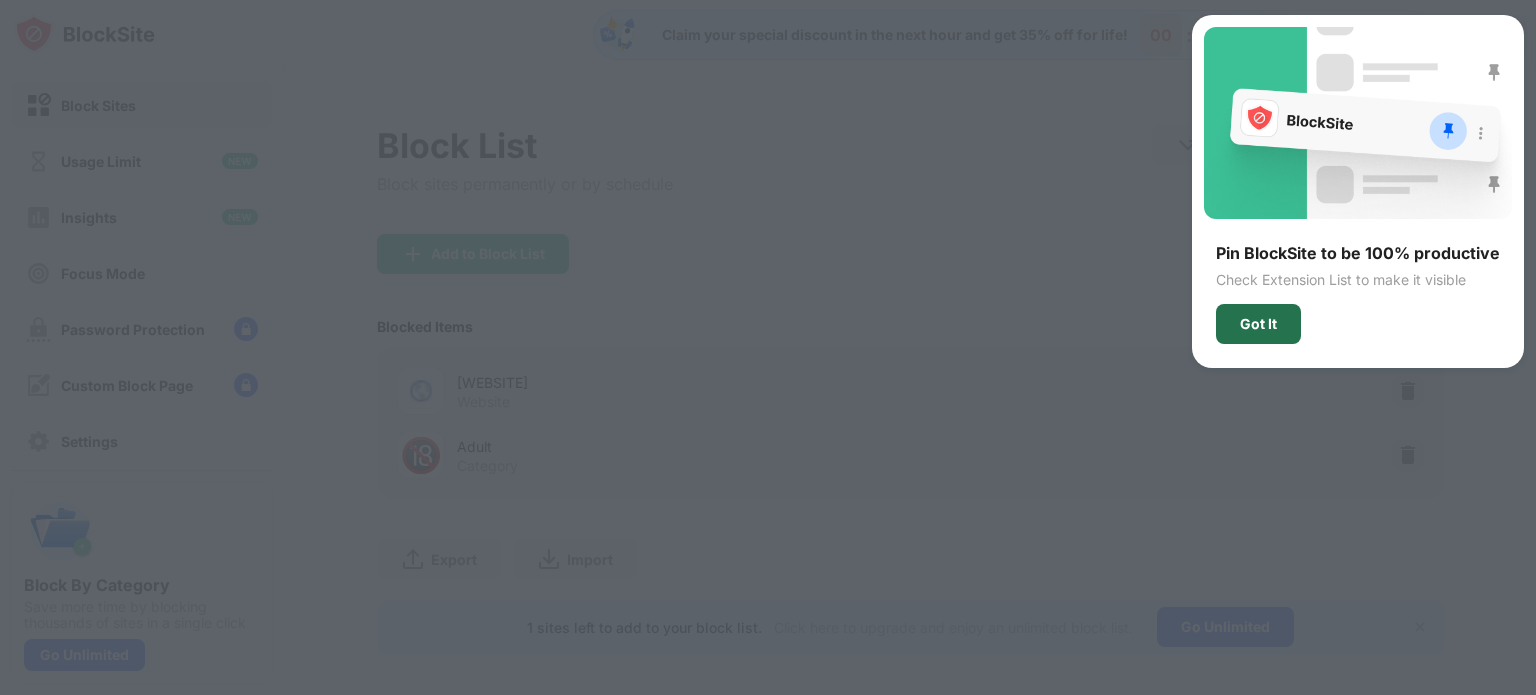 click on "Got It" at bounding box center [1258, 324] 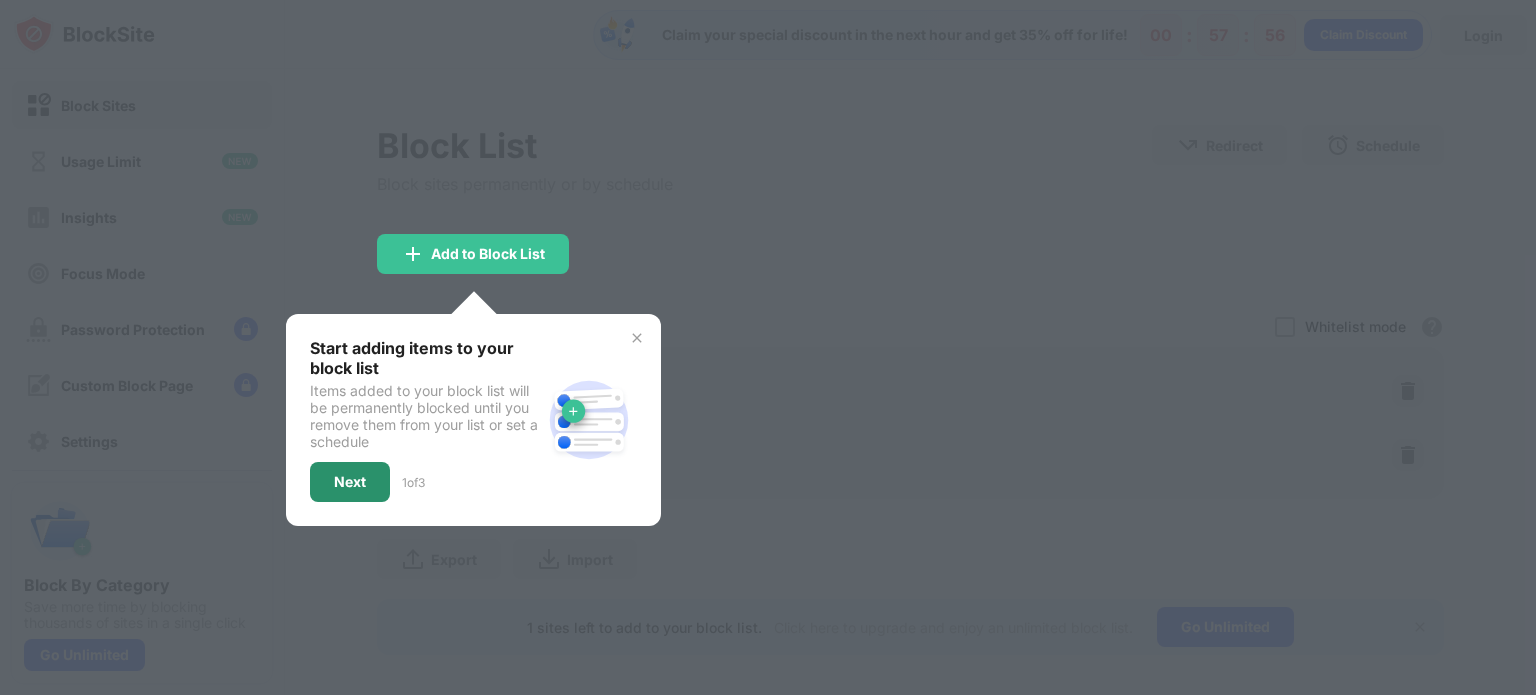 click on "Next" at bounding box center [350, 482] 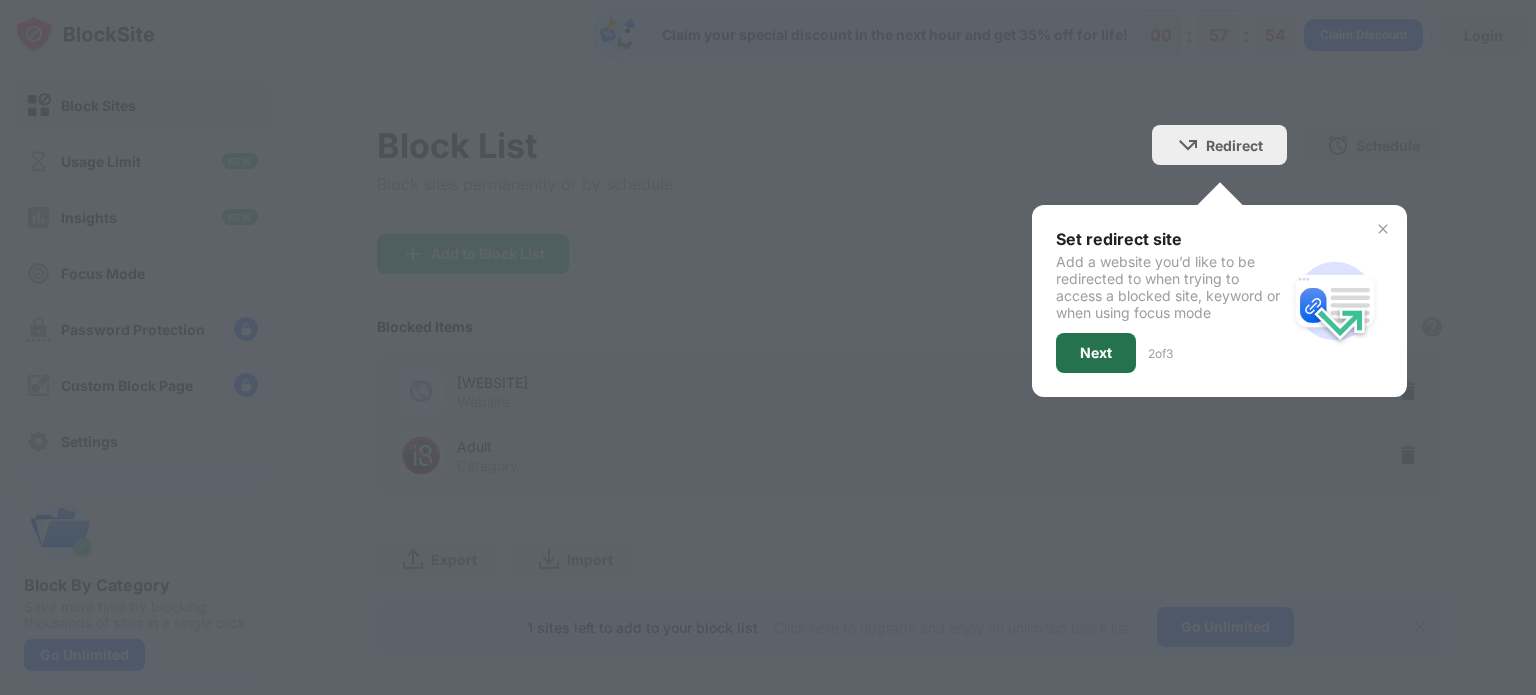 click on "Next" at bounding box center (1096, 353) 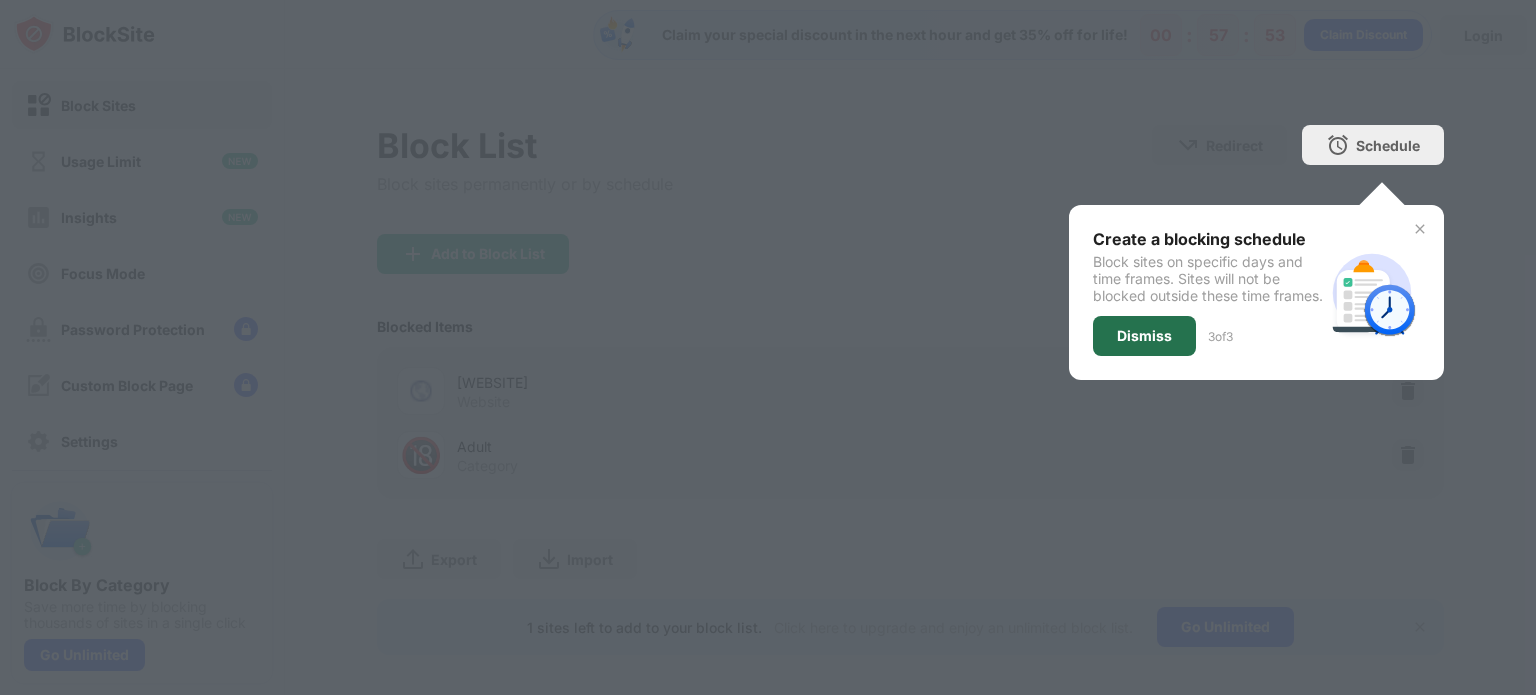 click on "Dismiss" at bounding box center [1144, 336] 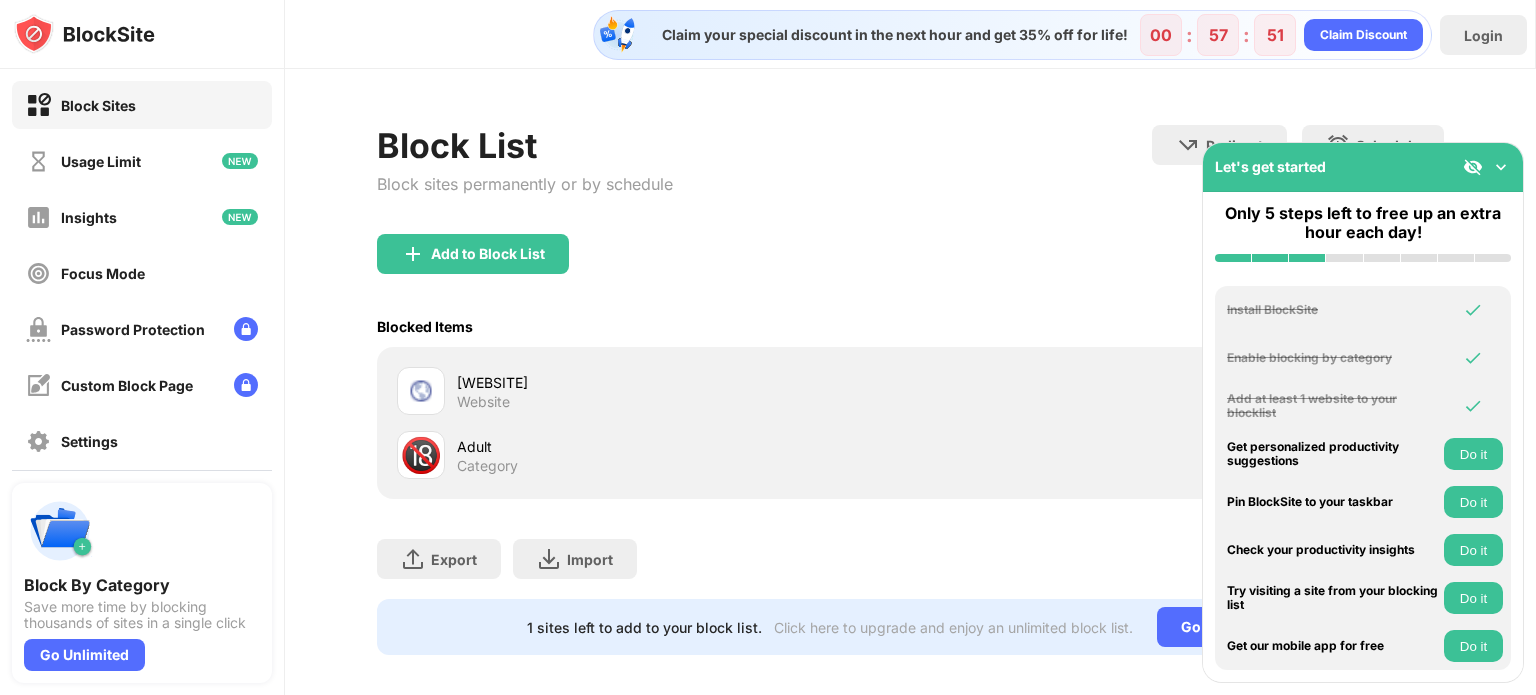 click on "Category" at bounding box center (487, 466) 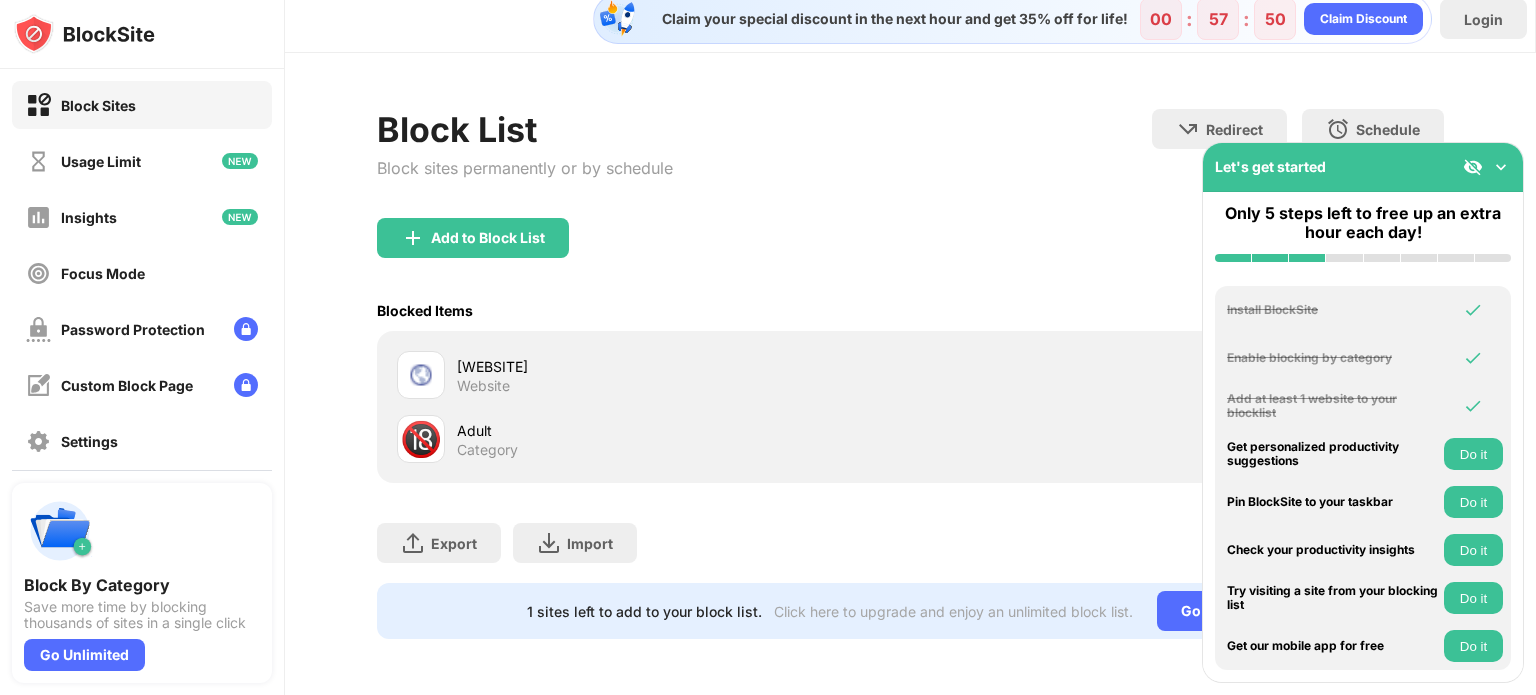 scroll, scrollTop: 29, scrollLeft: 0, axis: vertical 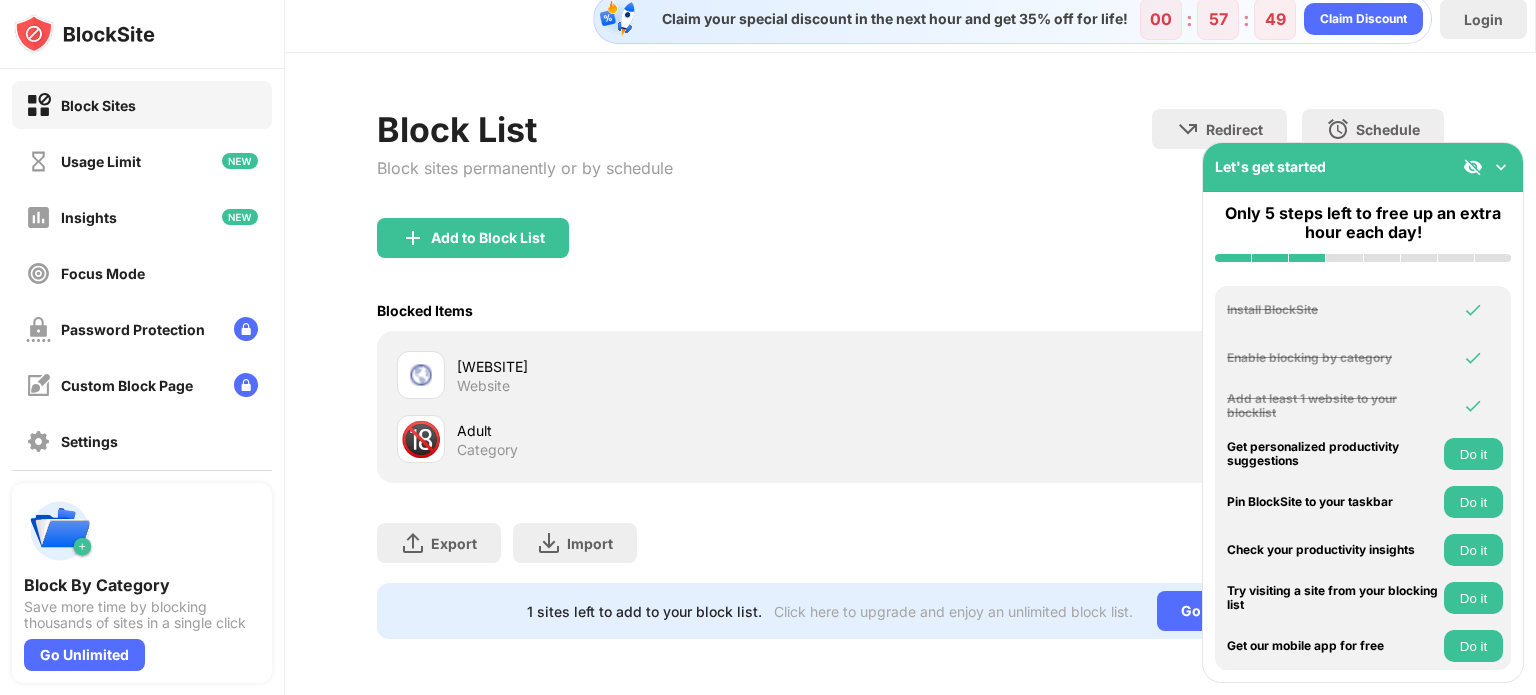 click on "[WEBSITE] Website" at bounding box center (683, 375) 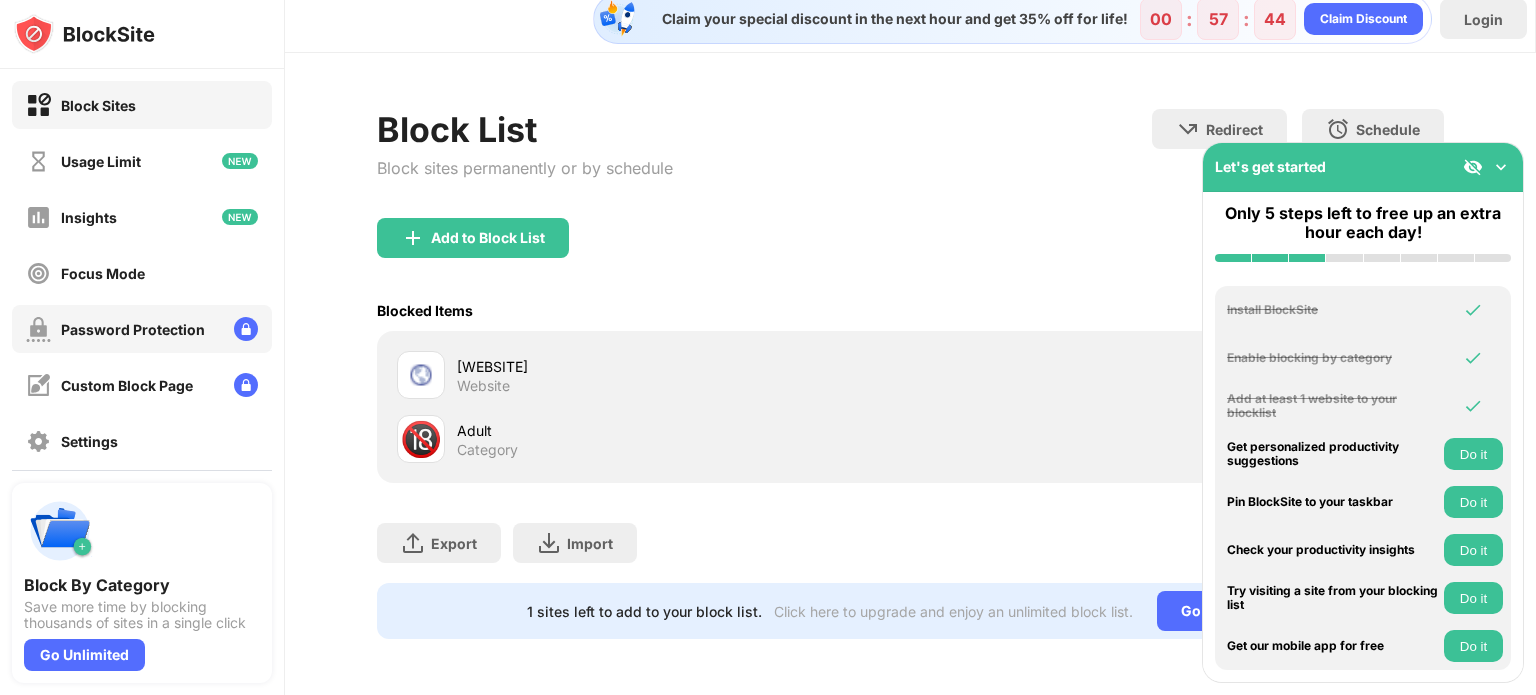 click on "Password Protection" at bounding box center [133, 329] 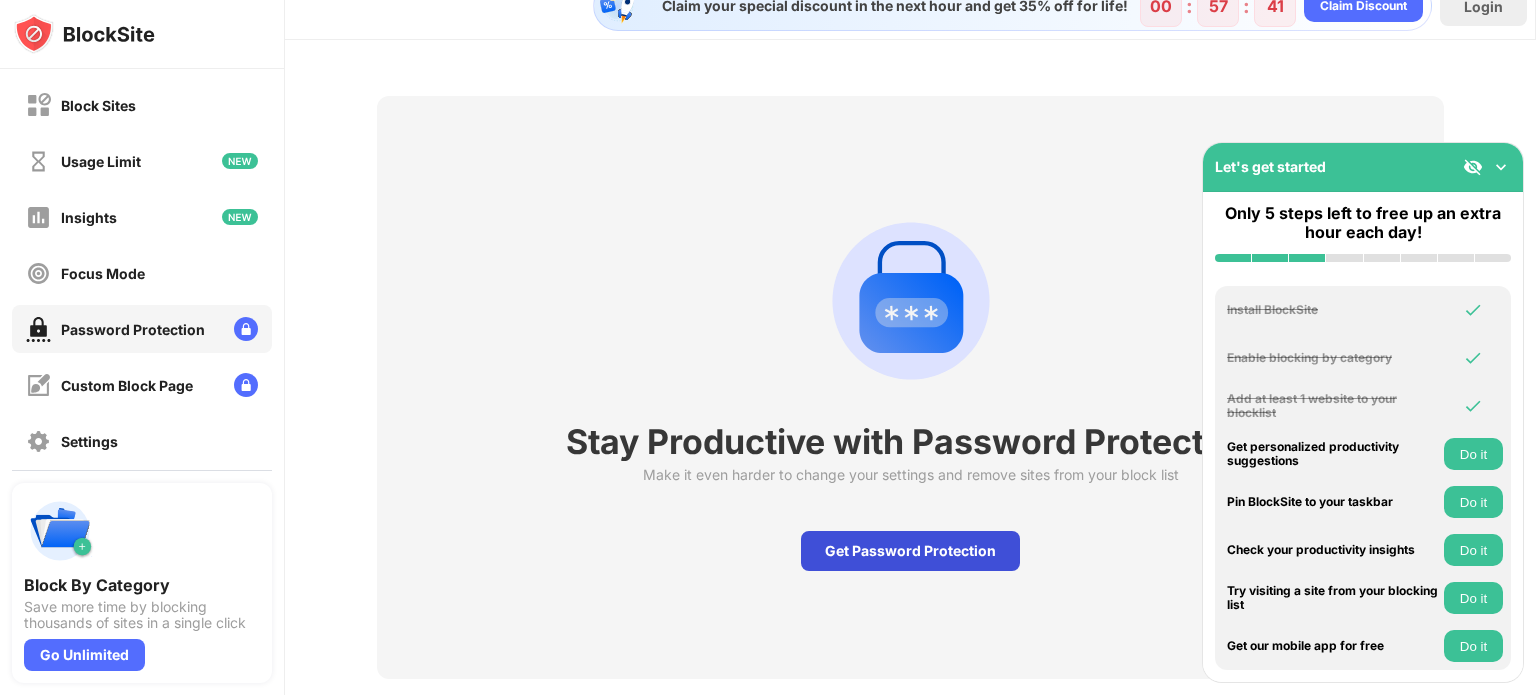 click on "Get Password Protection" at bounding box center [910, 551] 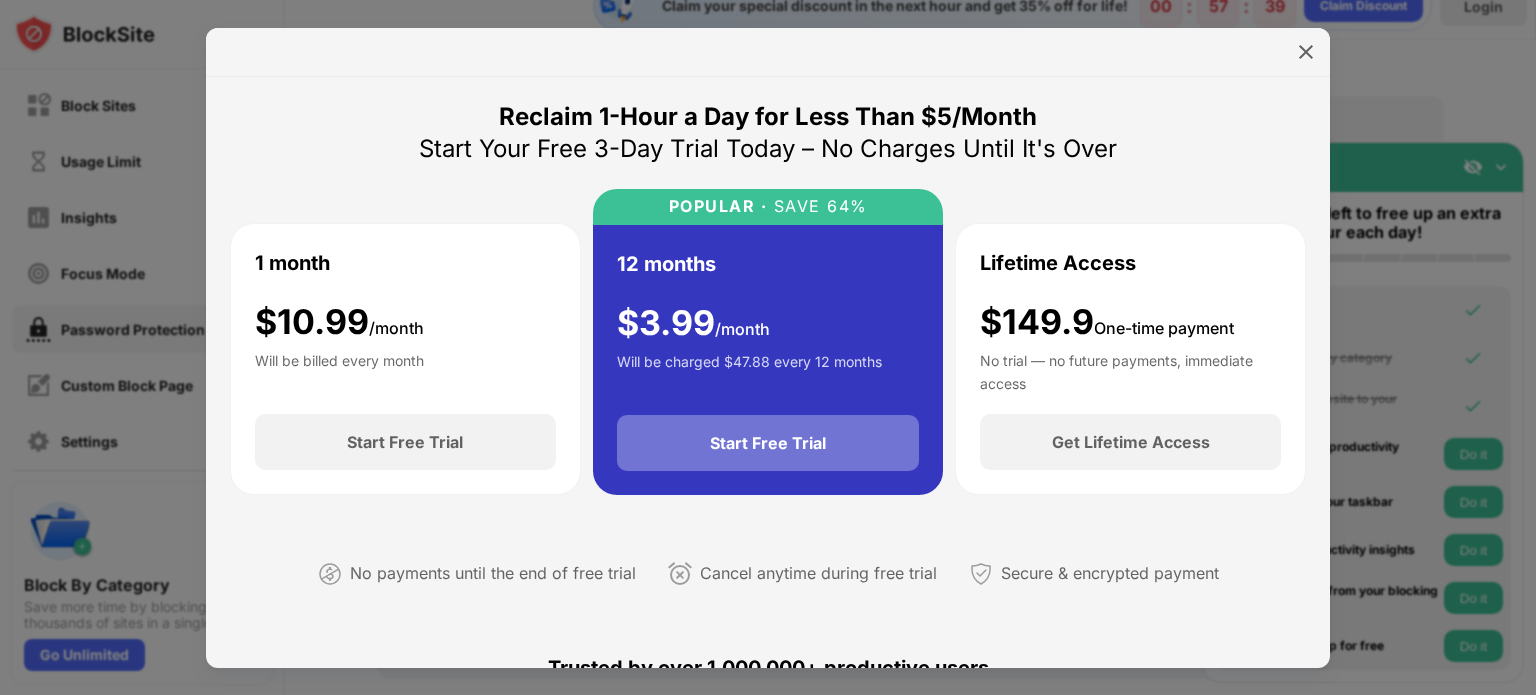 drag, startPoint x: 768, startPoint y: 461, endPoint x: 1210, endPoint y: 494, distance: 443.2302 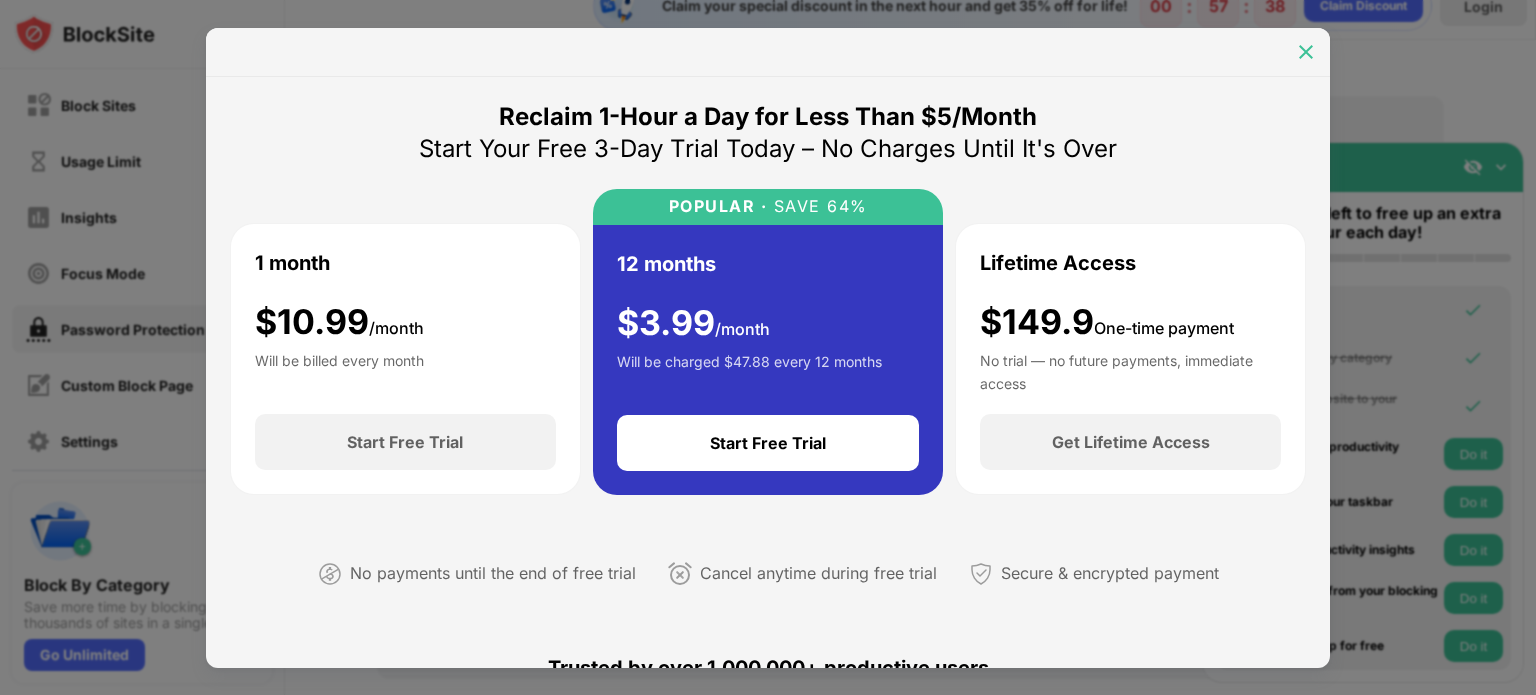 click at bounding box center (1306, 52) 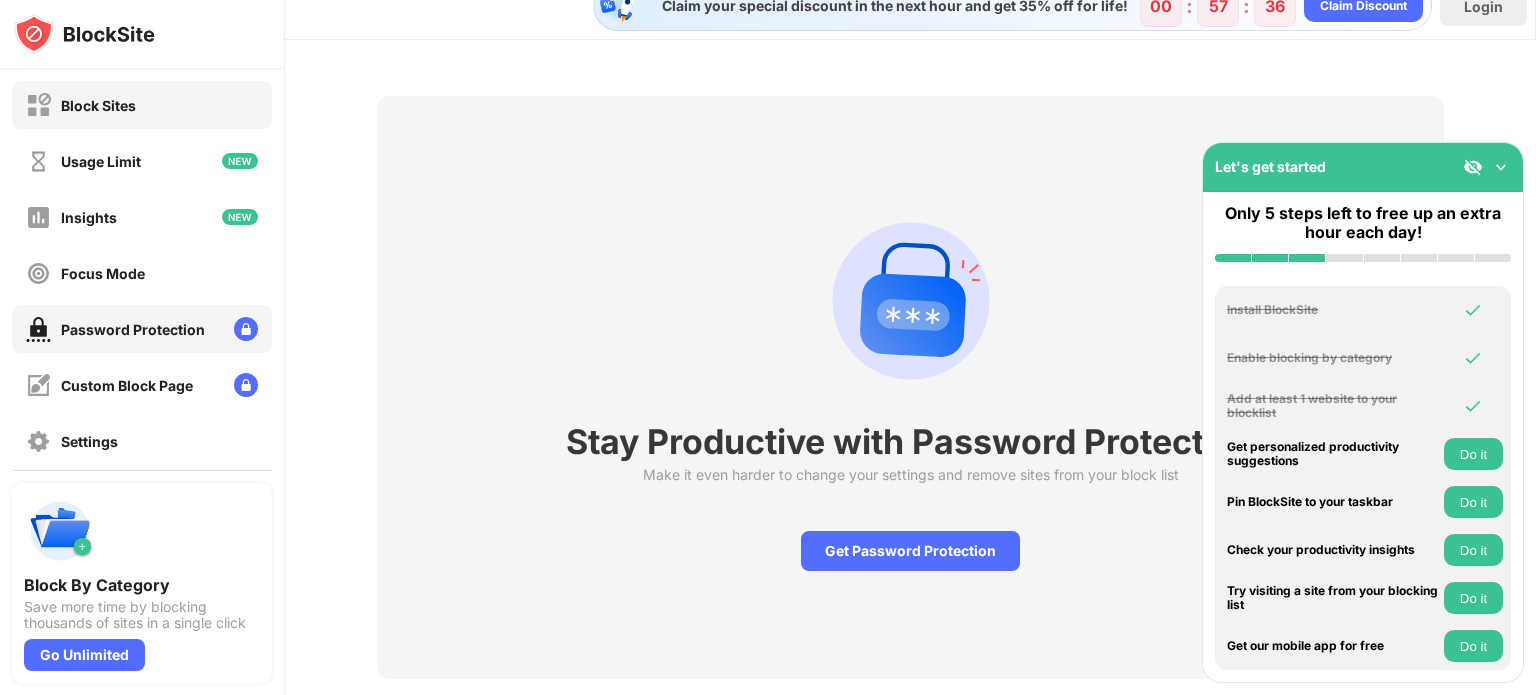 click on "Block Sites" at bounding box center (98, 105) 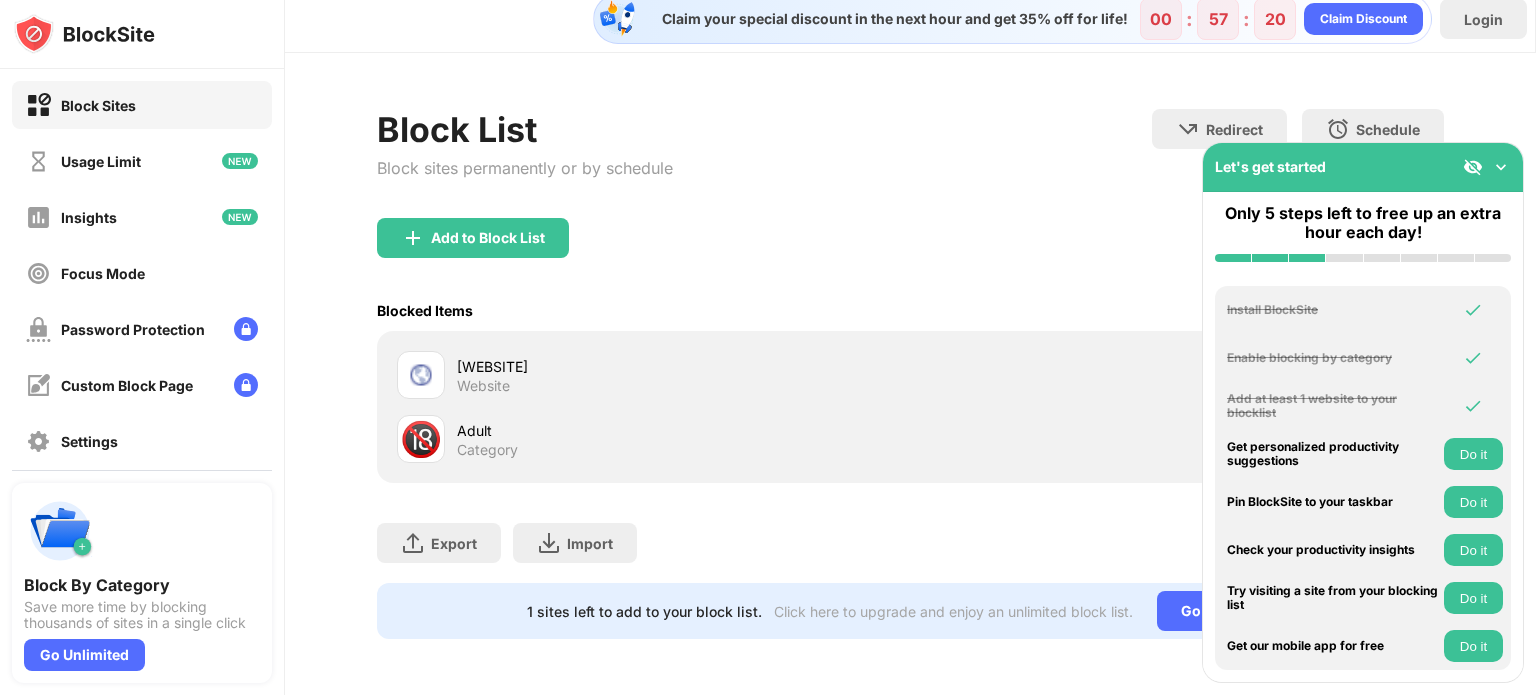 click on "Block Sites" at bounding box center [98, 105] 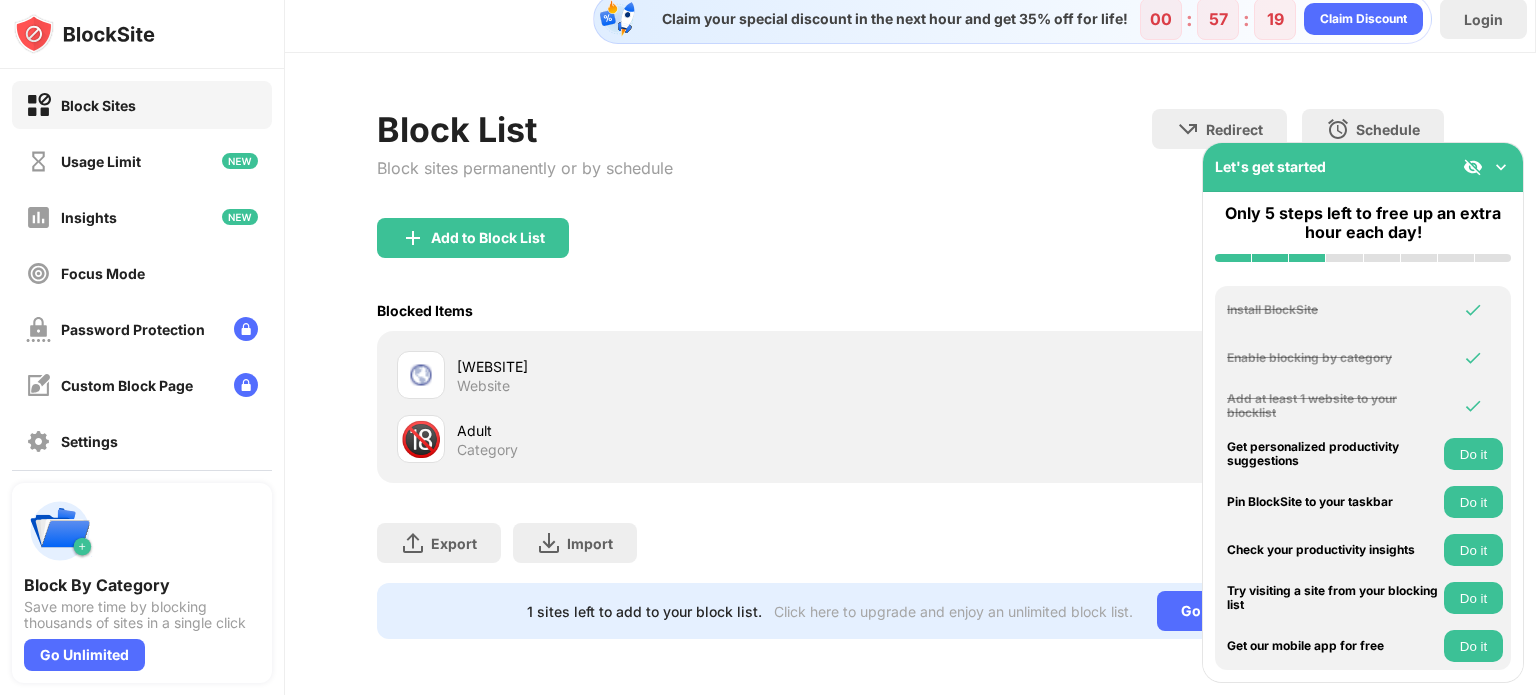 click on "[WEBSITE] Website" at bounding box center [910, 375] 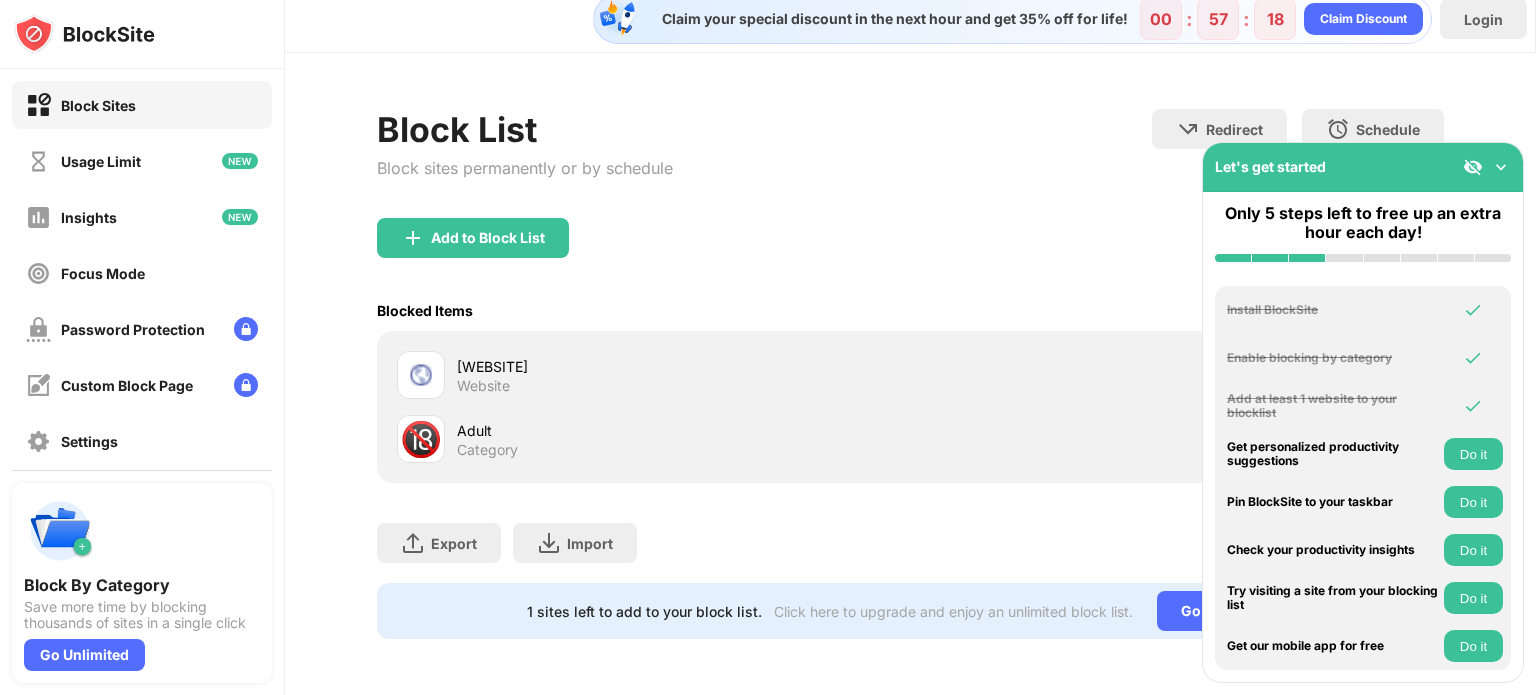 click at bounding box center (1501, 167) 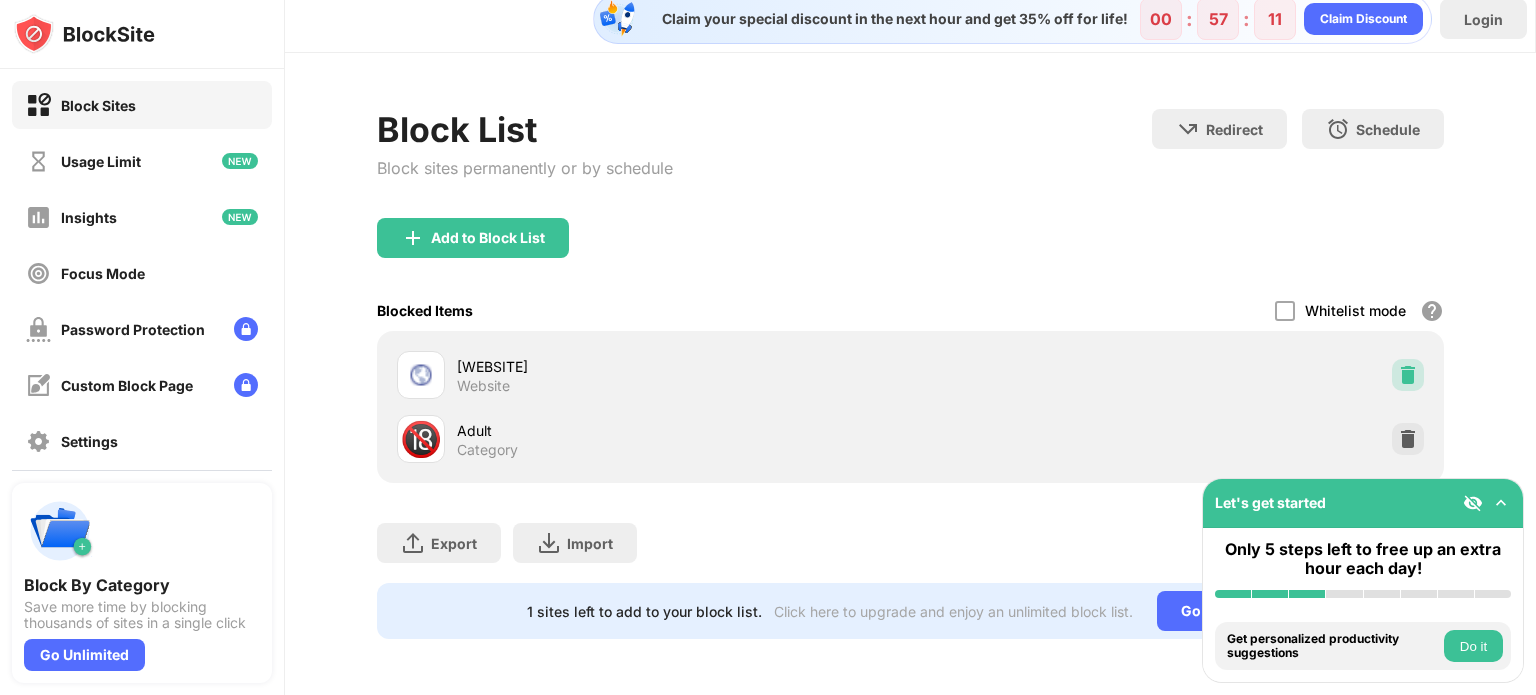 click at bounding box center (1408, 375) 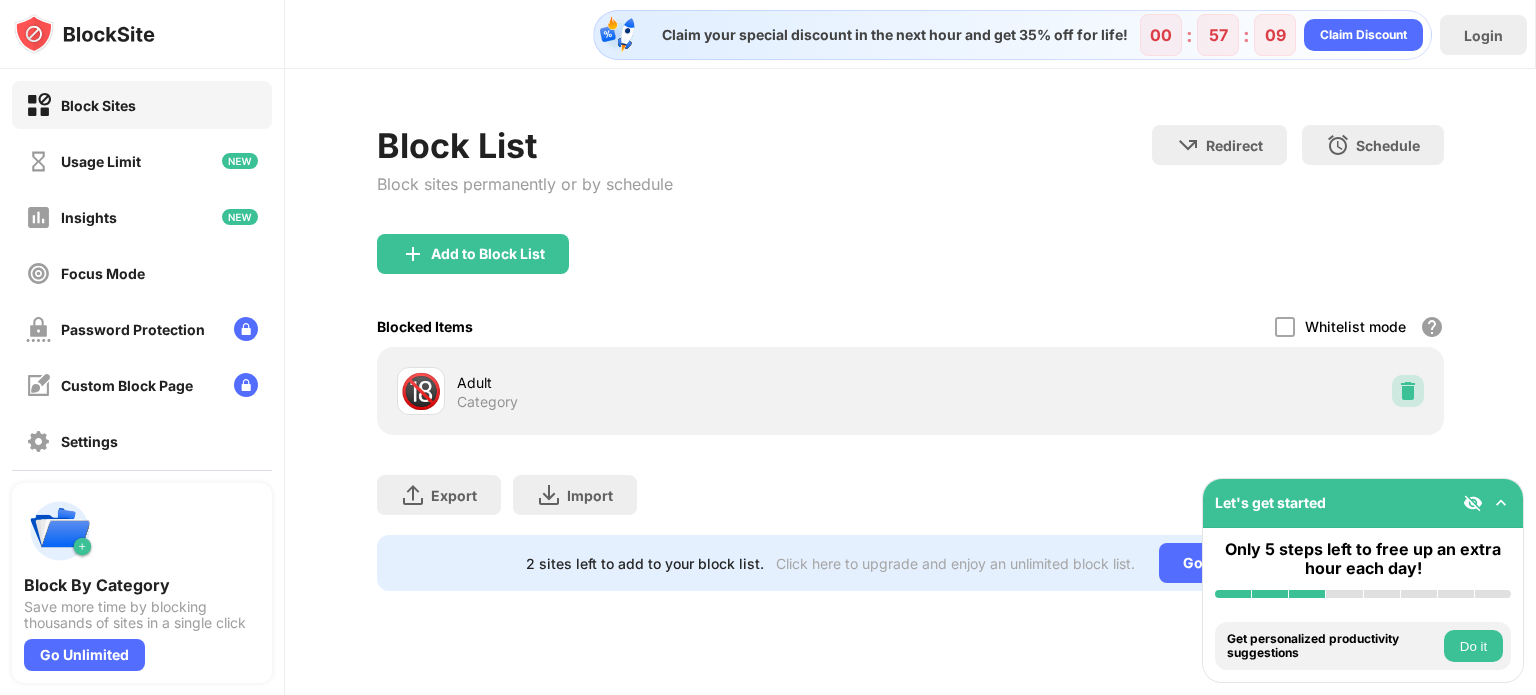 click at bounding box center (1408, 391) 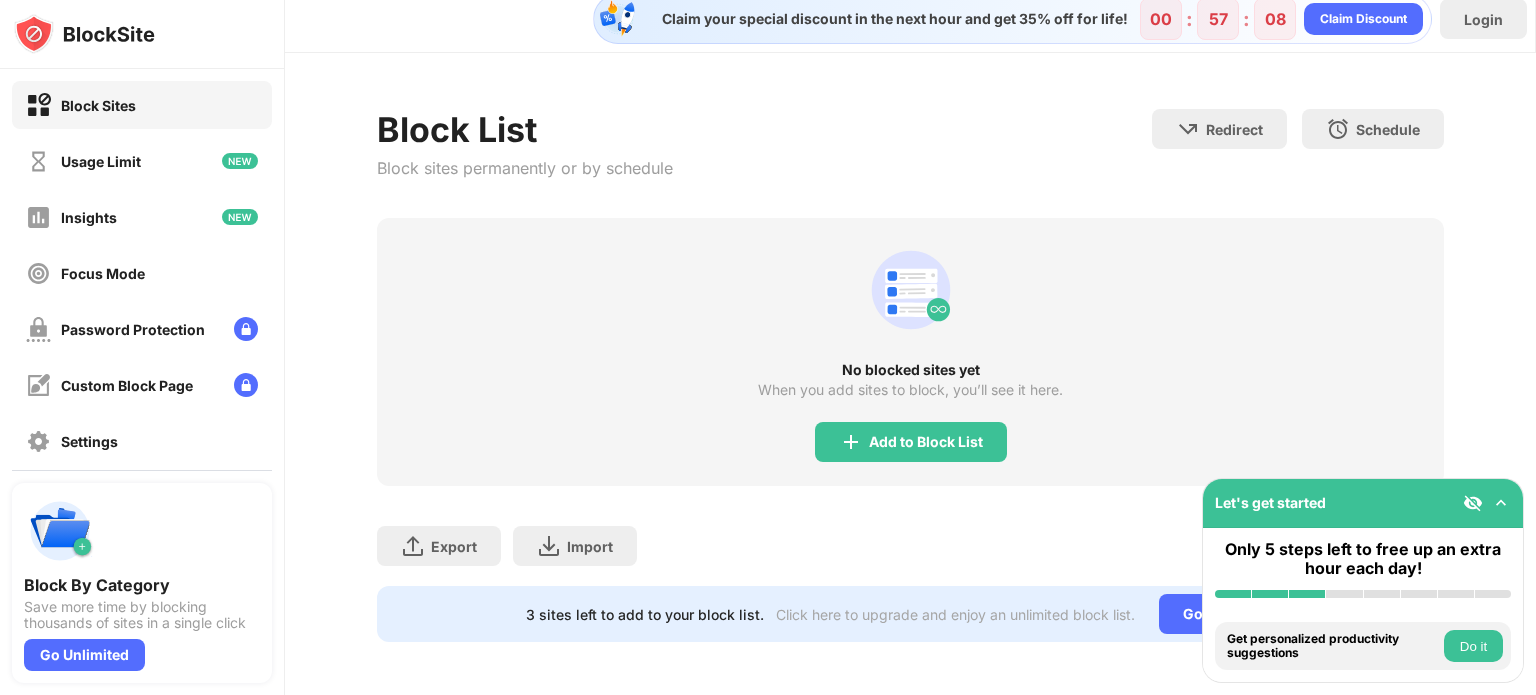scroll, scrollTop: 32, scrollLeft: 0, axis: vertical 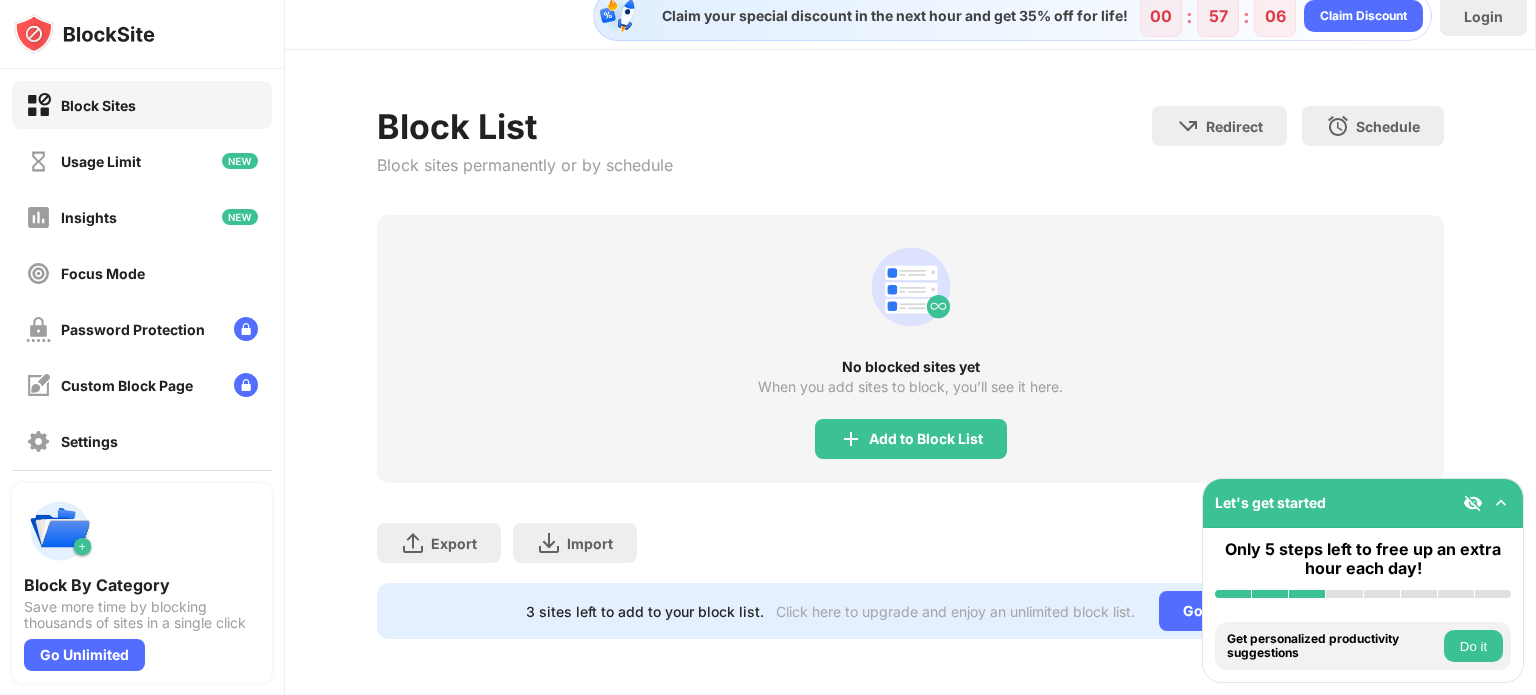 click on "No blocked sites yet When you add sites to block, you’ll see it here. Add to Block List" at bounding box center (910, 349) 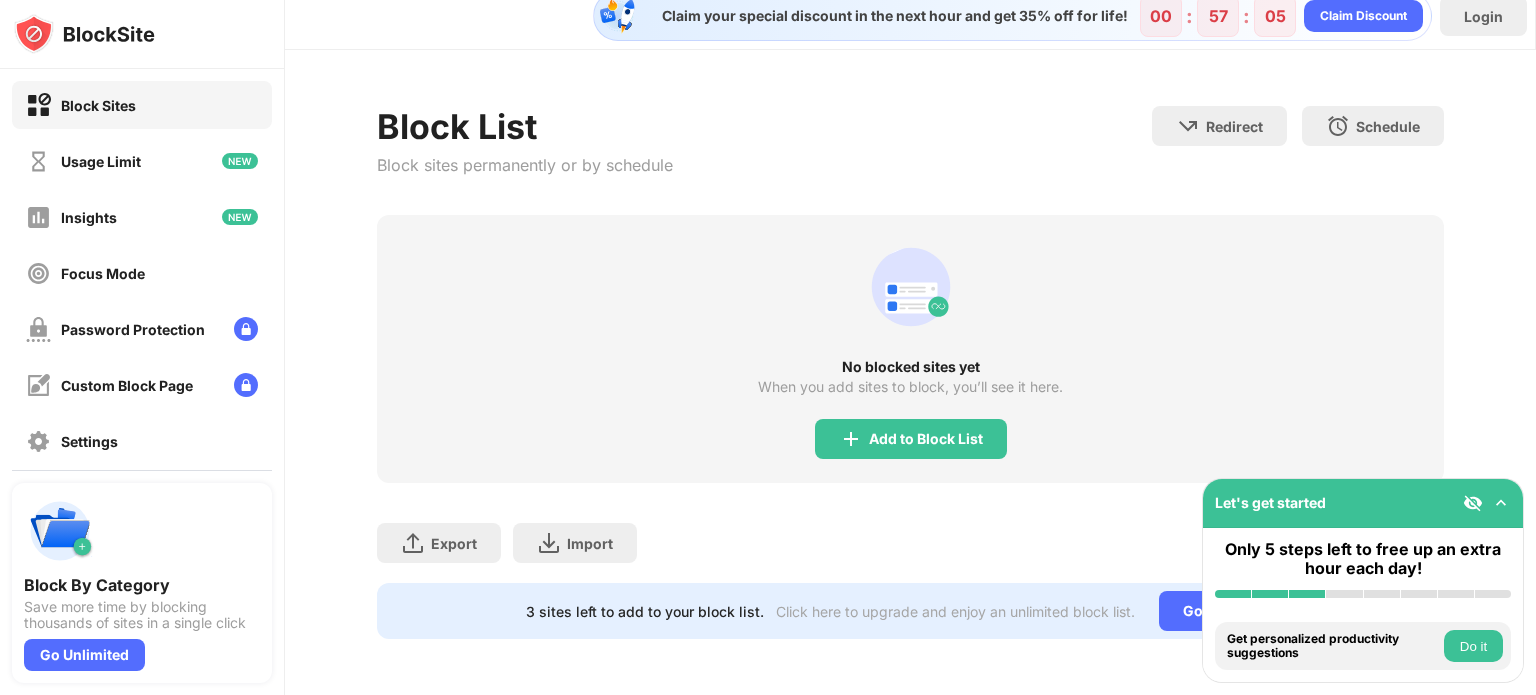click on "Block Sites" at bounding box center (98, 105) 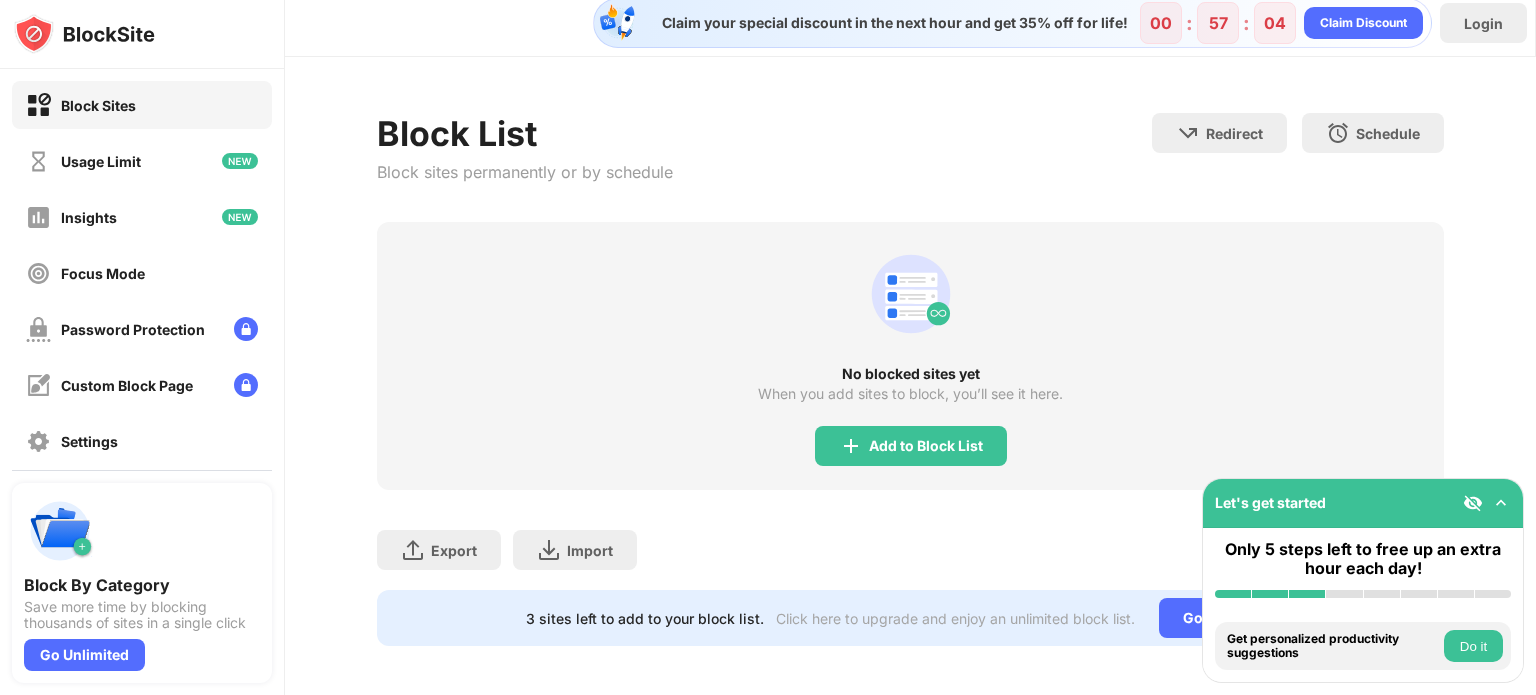 scroll, scrollTop: 0, scrollLeft: 0, axis: both 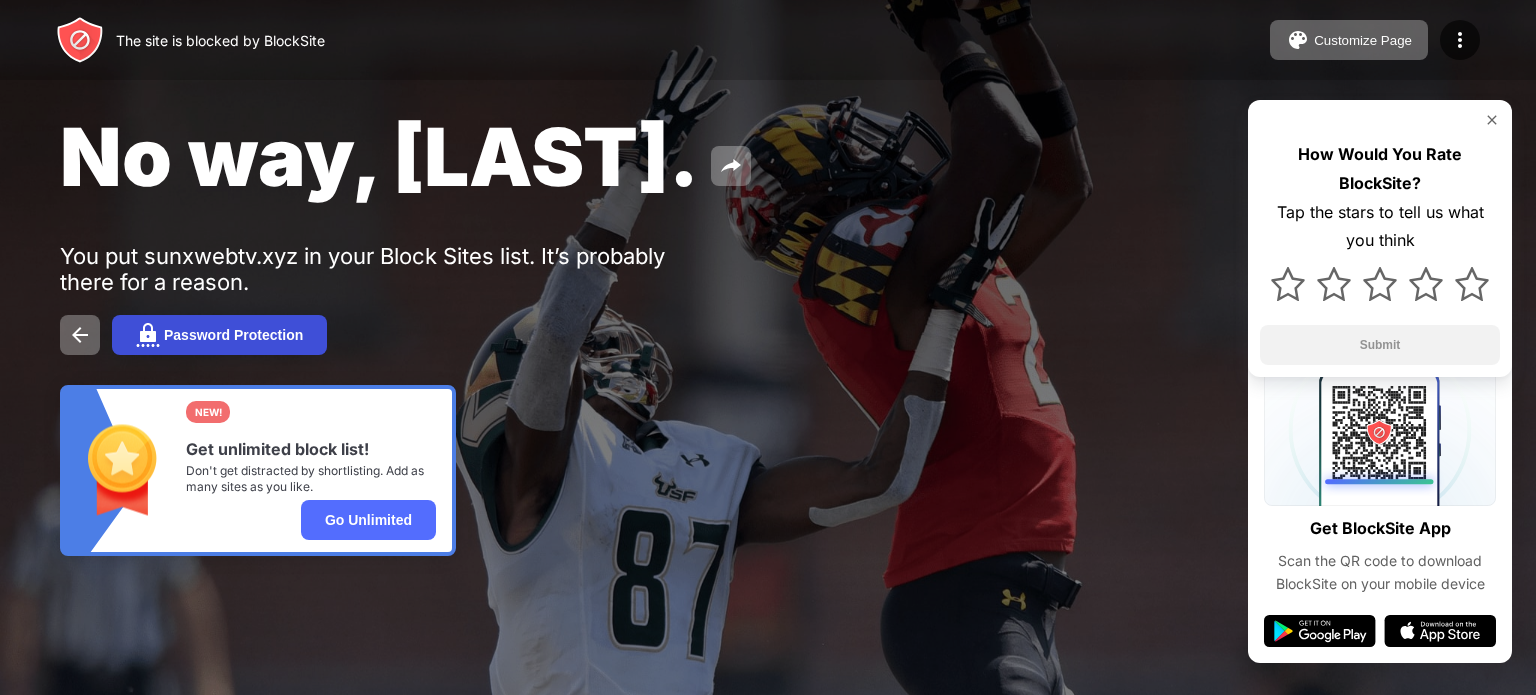 click on "Password Protection" at bounding box center [233, 335] 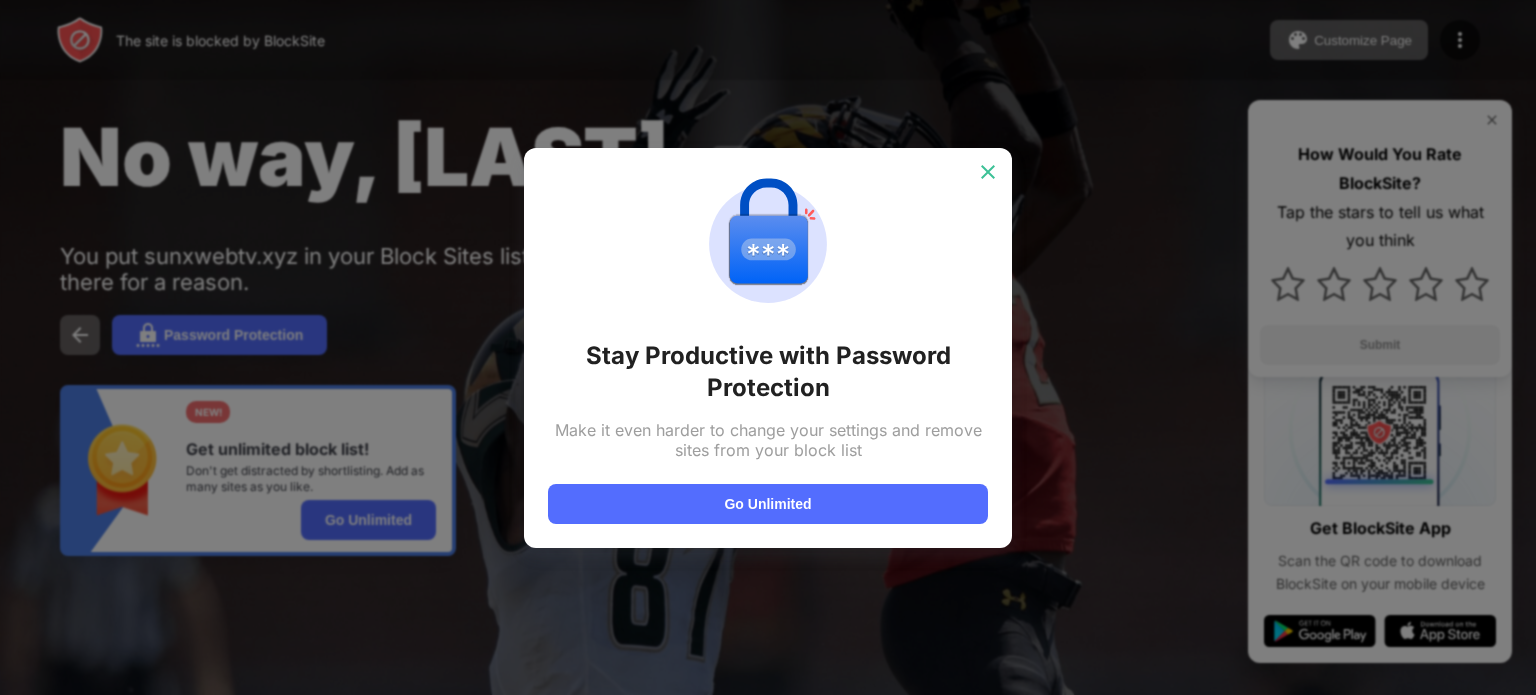 click at bounding box center (988, 172) 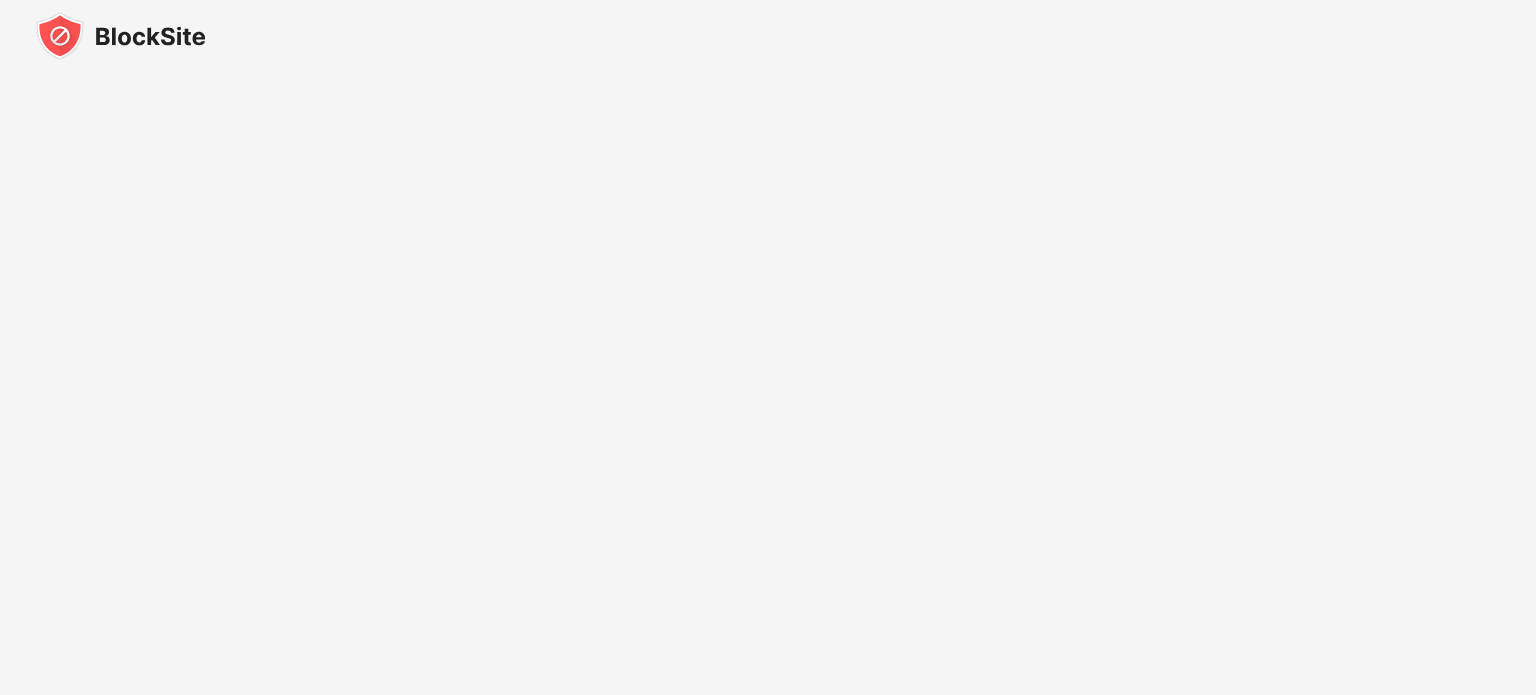scroll, scrollTop: 0, scrollLeft: 0, axis: both 